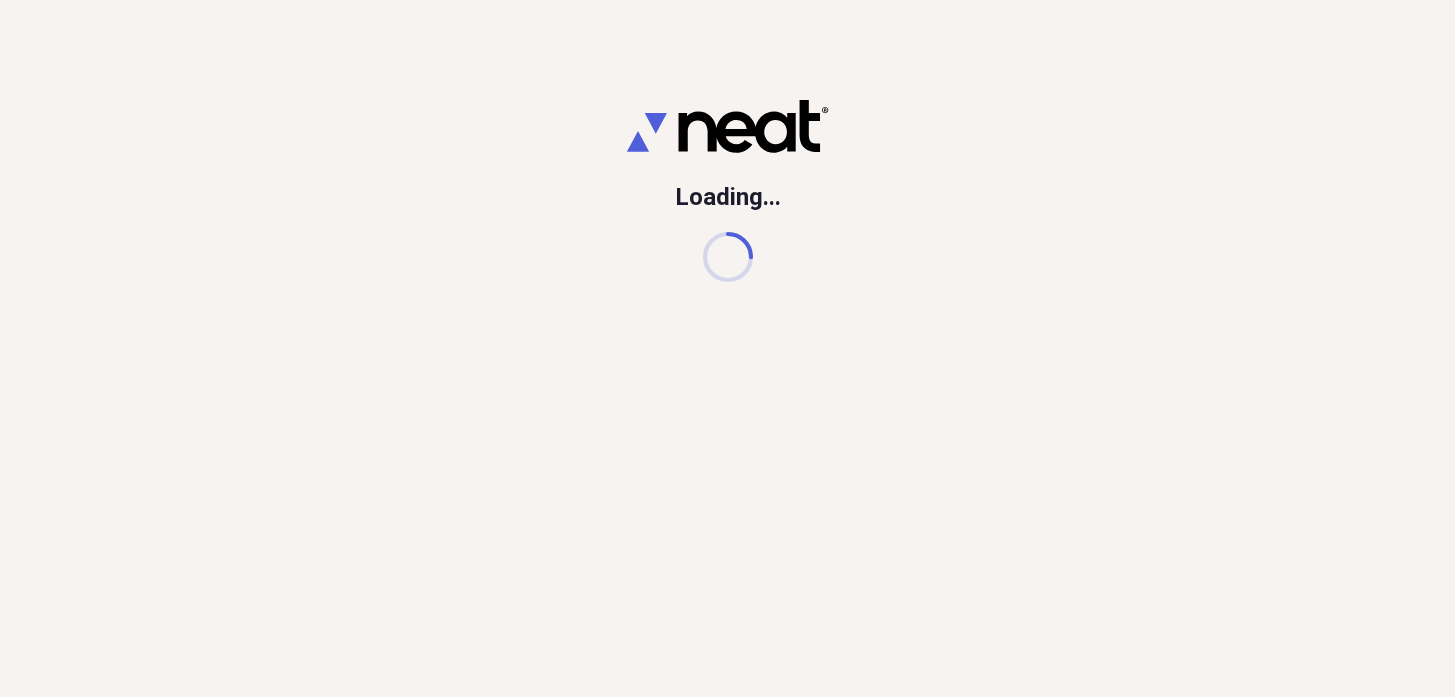 scroll, scrollTop: 0, scrollLeft: 0, axis: both 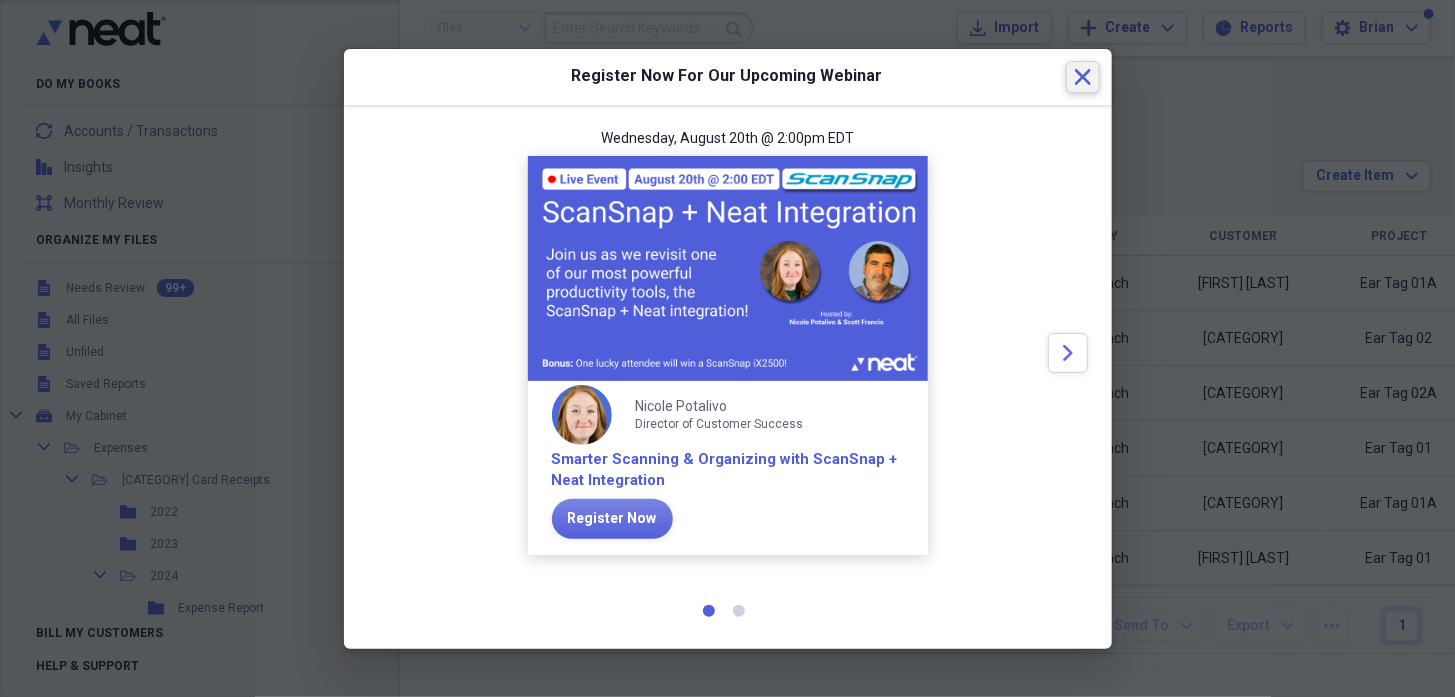 click on "Close" at bounding box center (1083, 77) 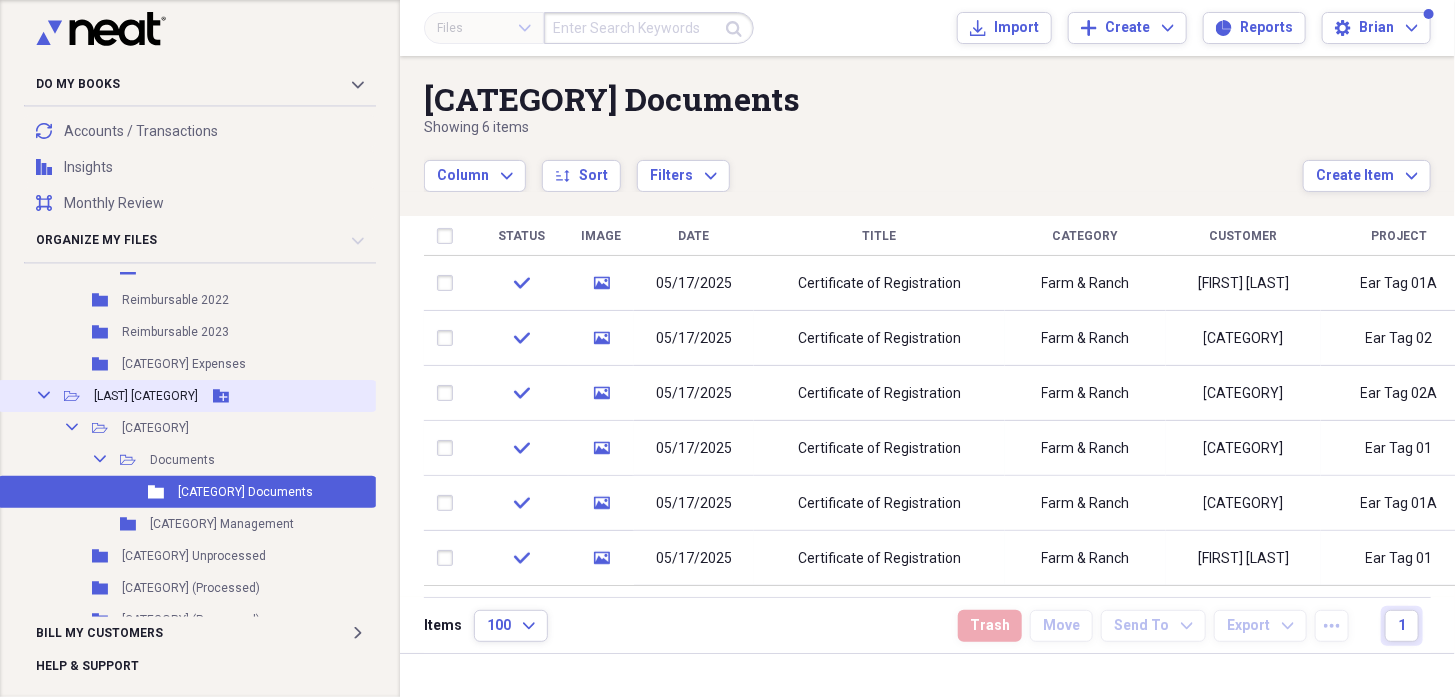 scroll, scrollTop: 400, scrollLeft: 0, axis: vertical 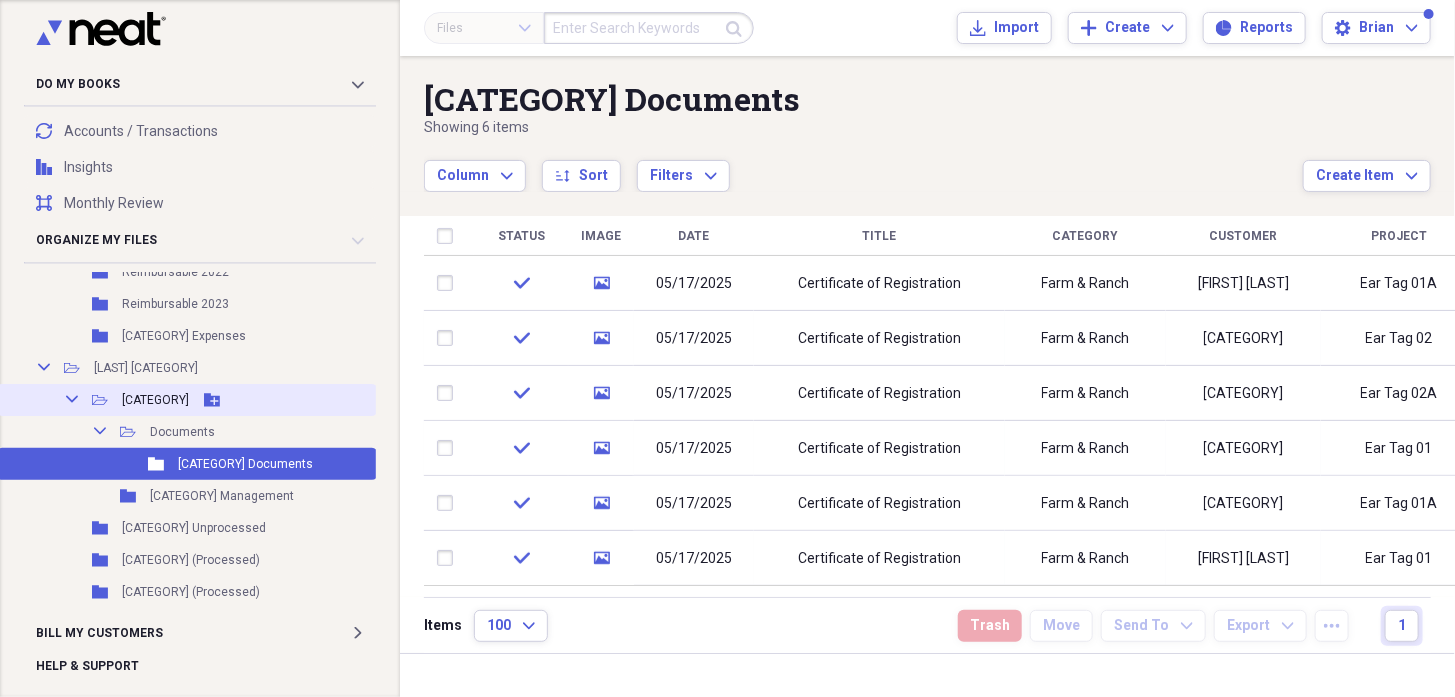 click on "Collapse" at bounding box center (72, 399) 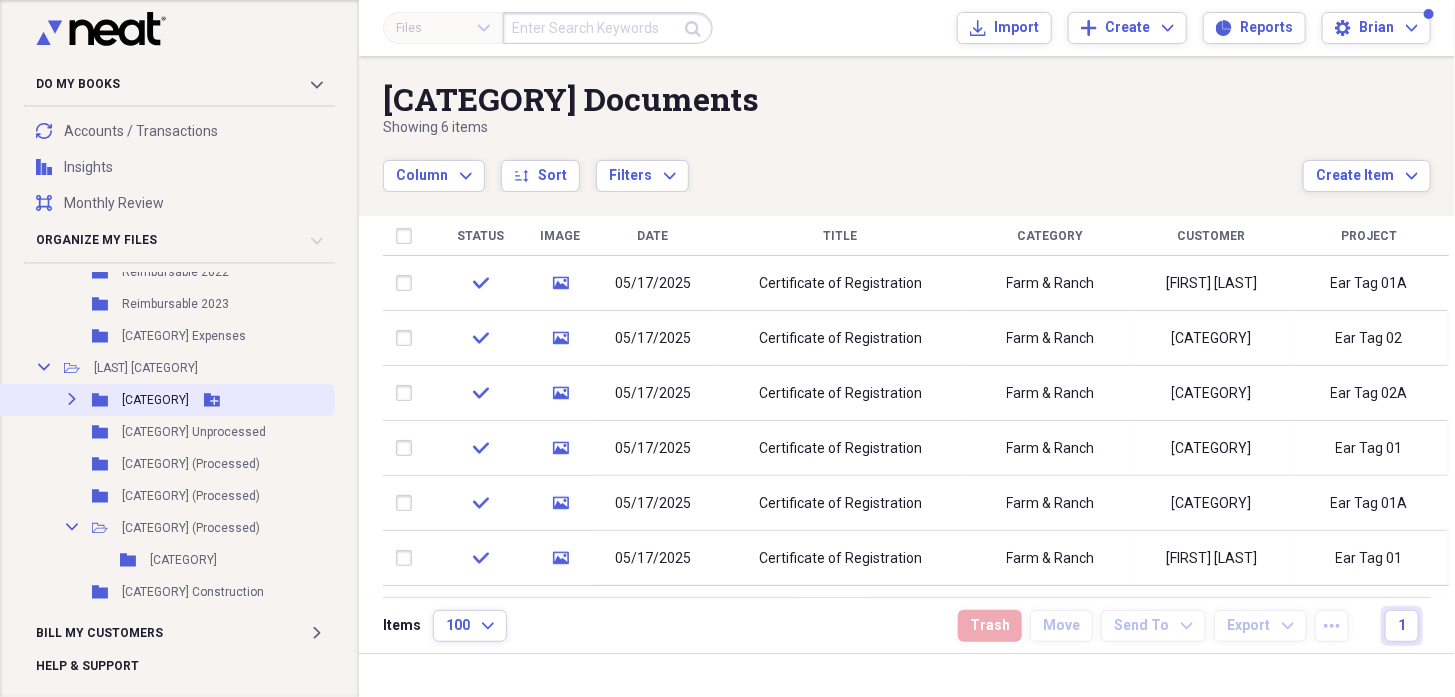 click on "Expand" 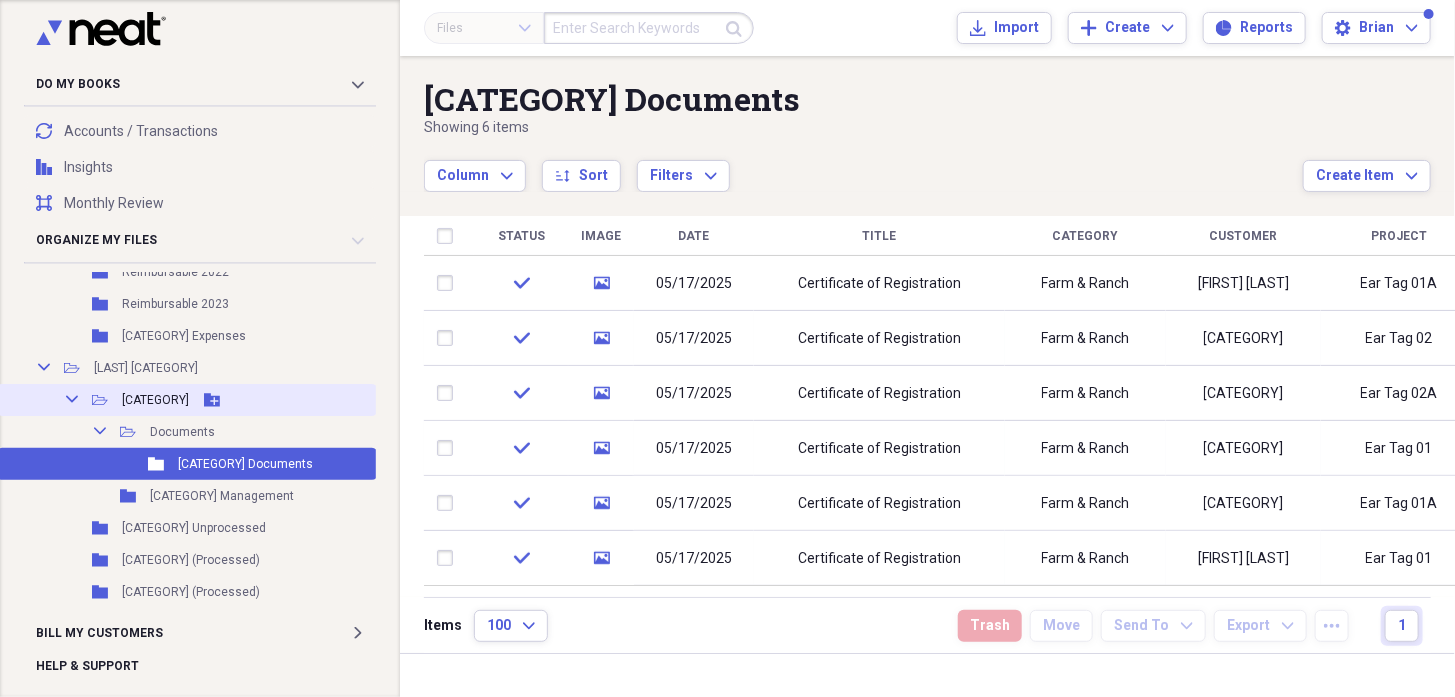 click on "[CATEGORY]" at bounding box center (155, 400) 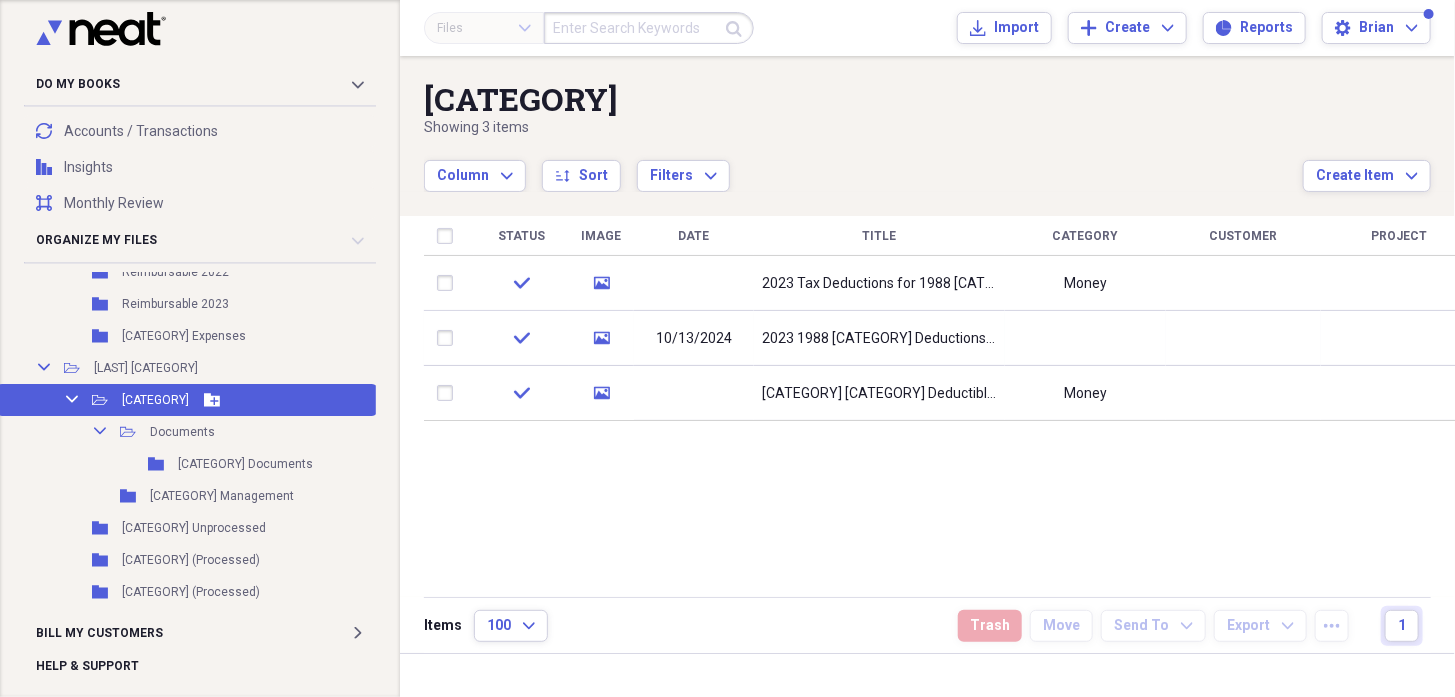 click on "Collapse Open Folder 1988 [CATEGORY] Add Folder" at bounding box center (187, 400) 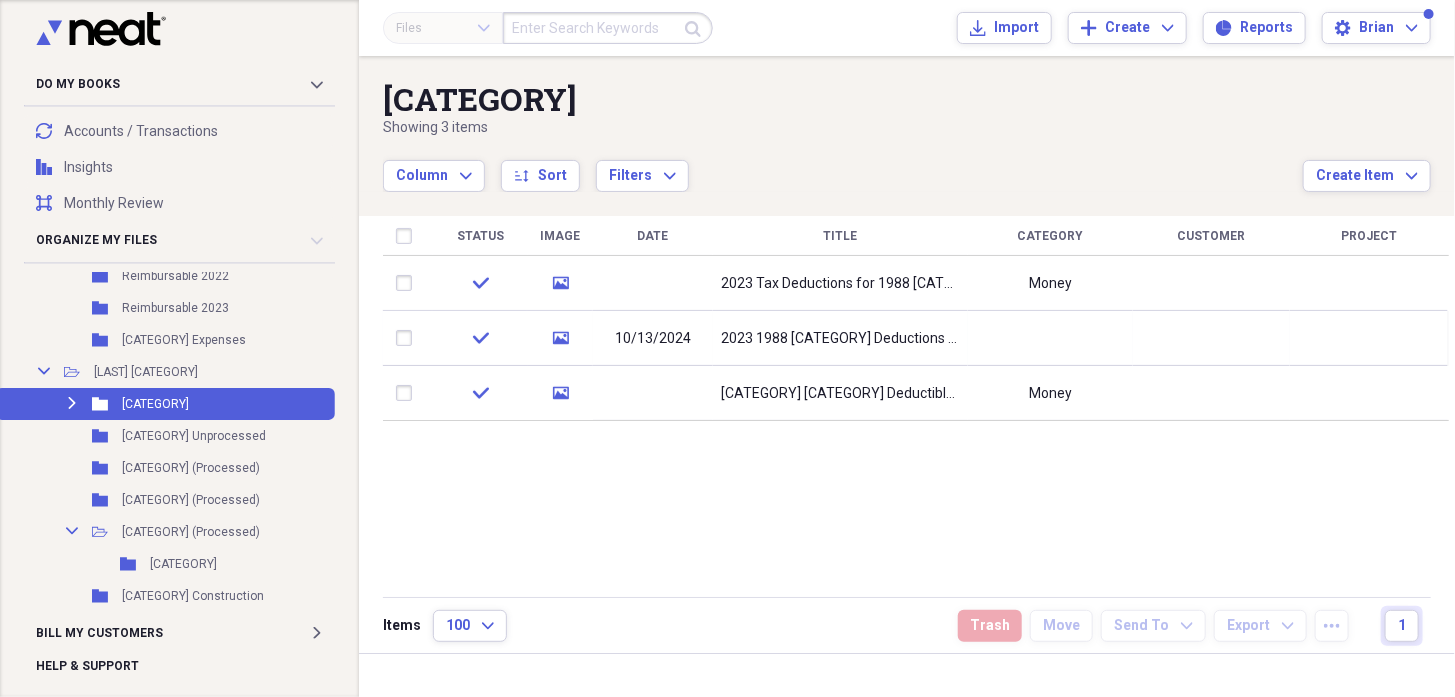 scroll, scrollTop: 392, scrollLeft: 0, axis: vertical 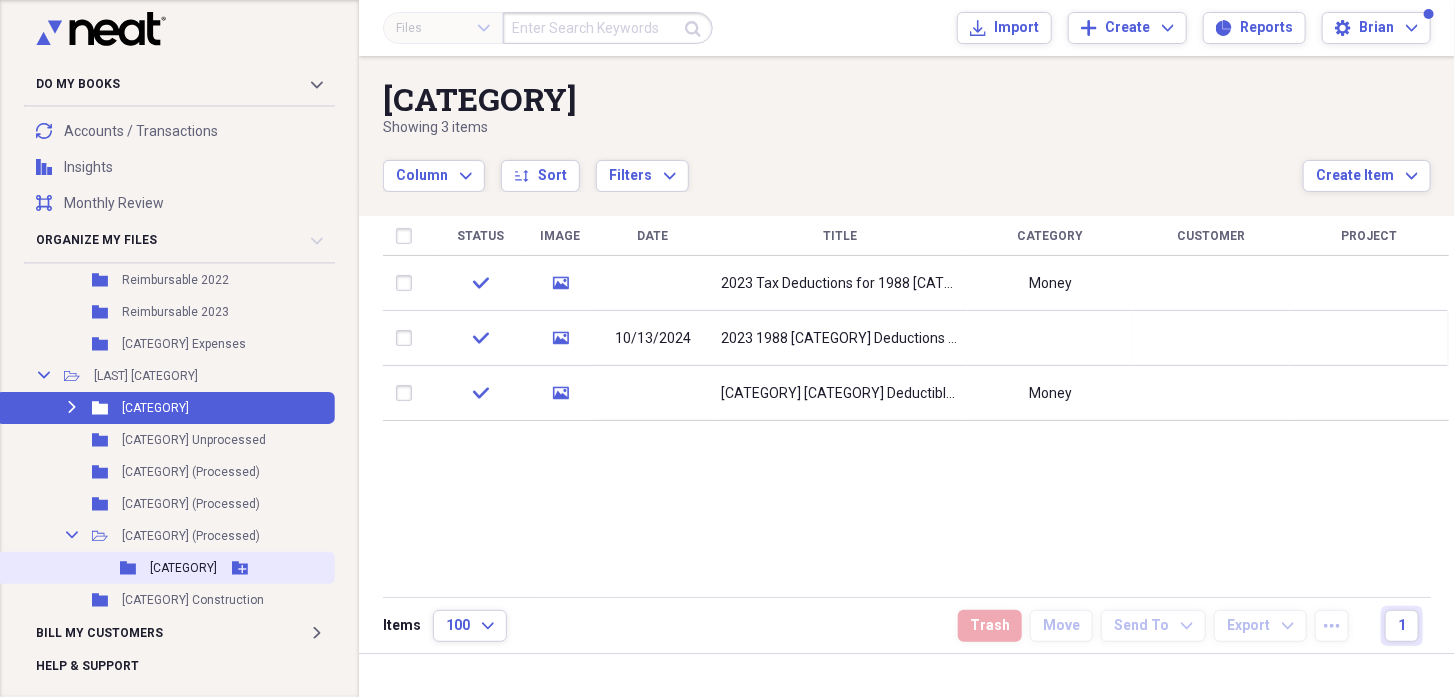 click on "[CATEGORY]" at bounding box center (183, 568) 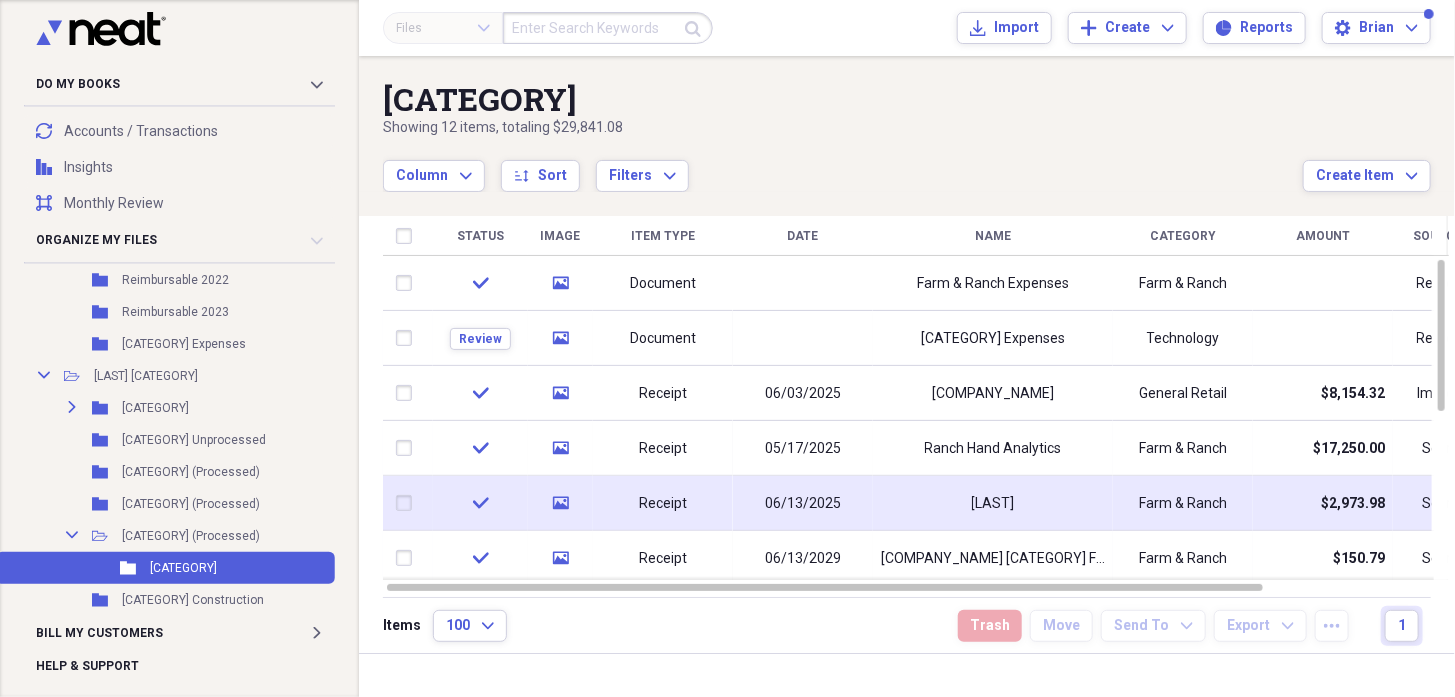 click on "Receipt" at bounding box center (663, 504) 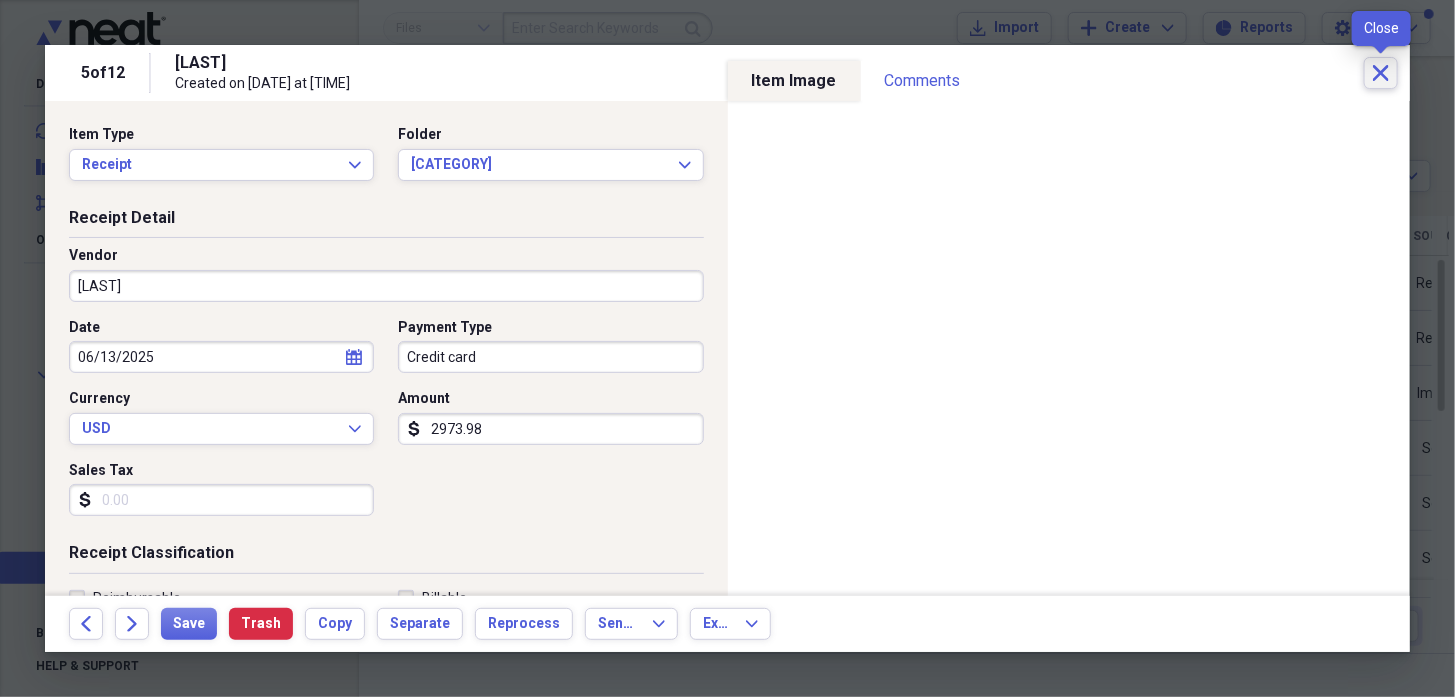 click 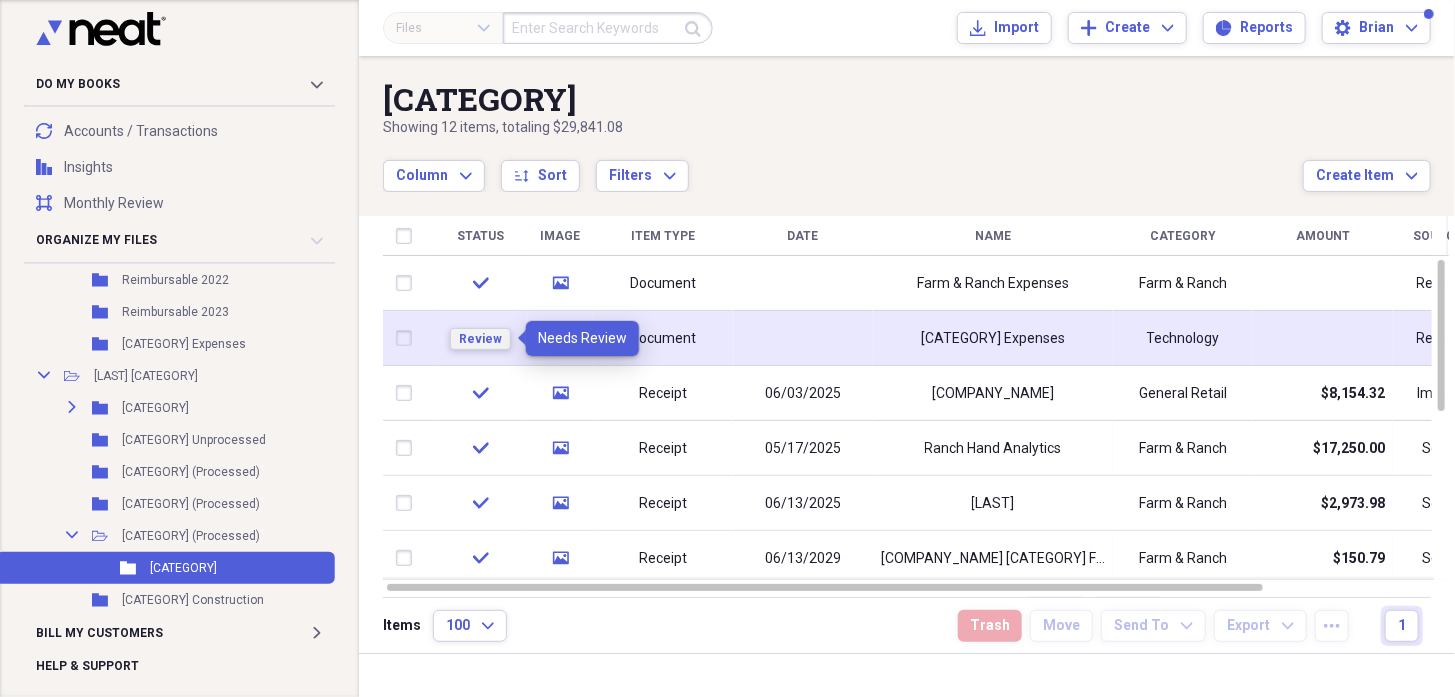 click on "Review" at bounding box center (480, 339) 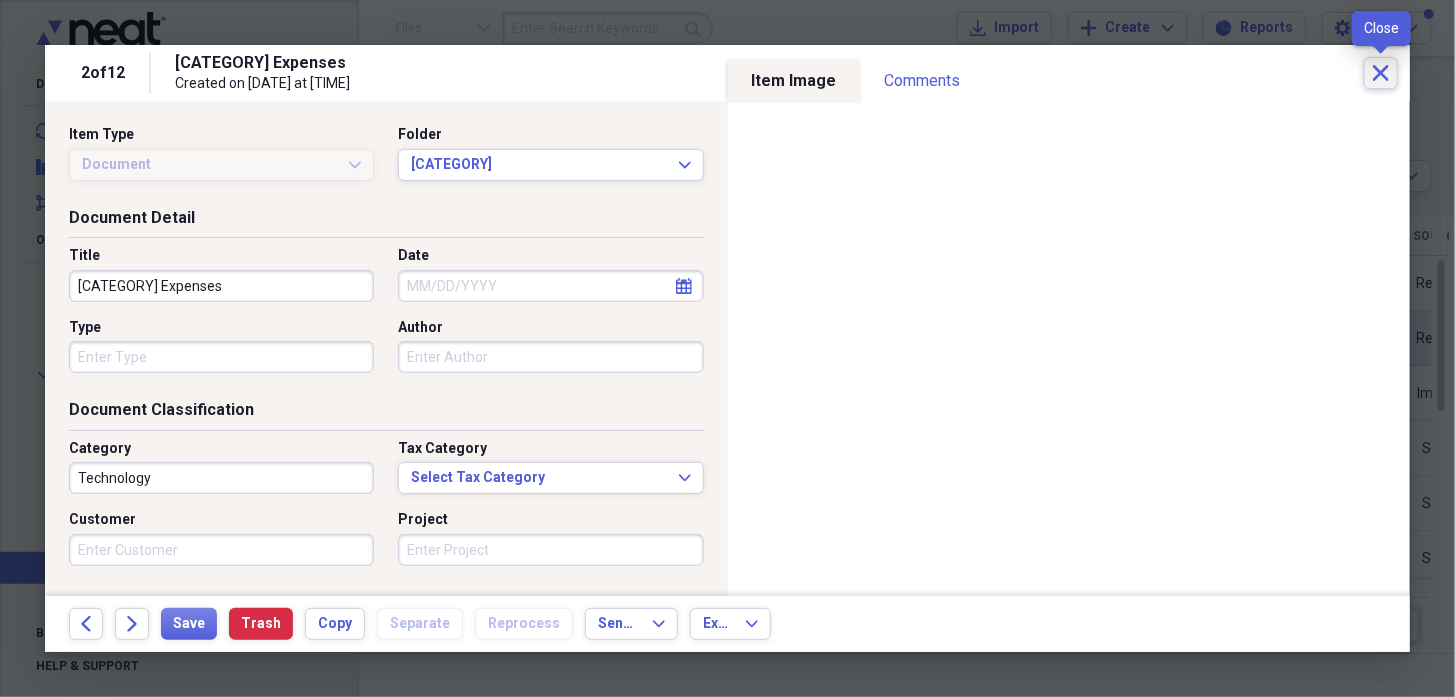 click on "Close" 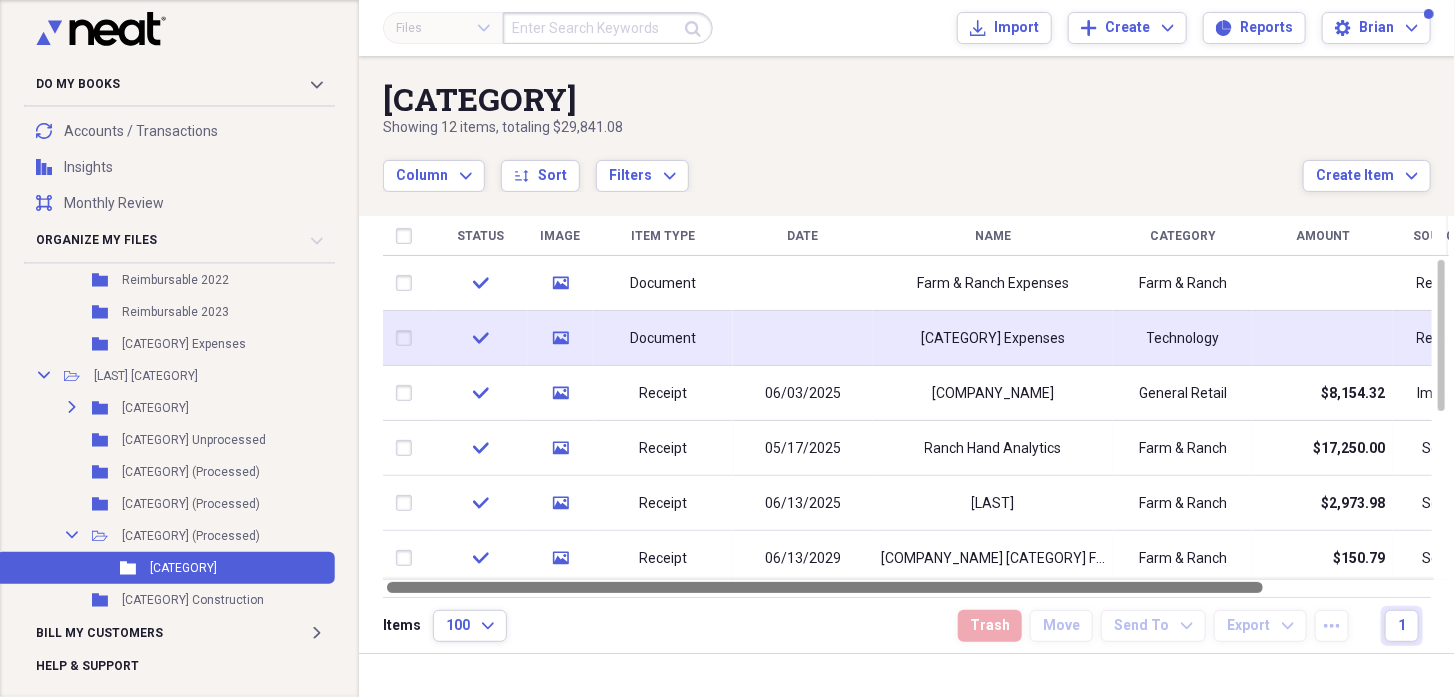 drag, startPoint x: 1009, startPoint y: 584, endPoint x: 958, endPoint y: 582, distance: 51.0392 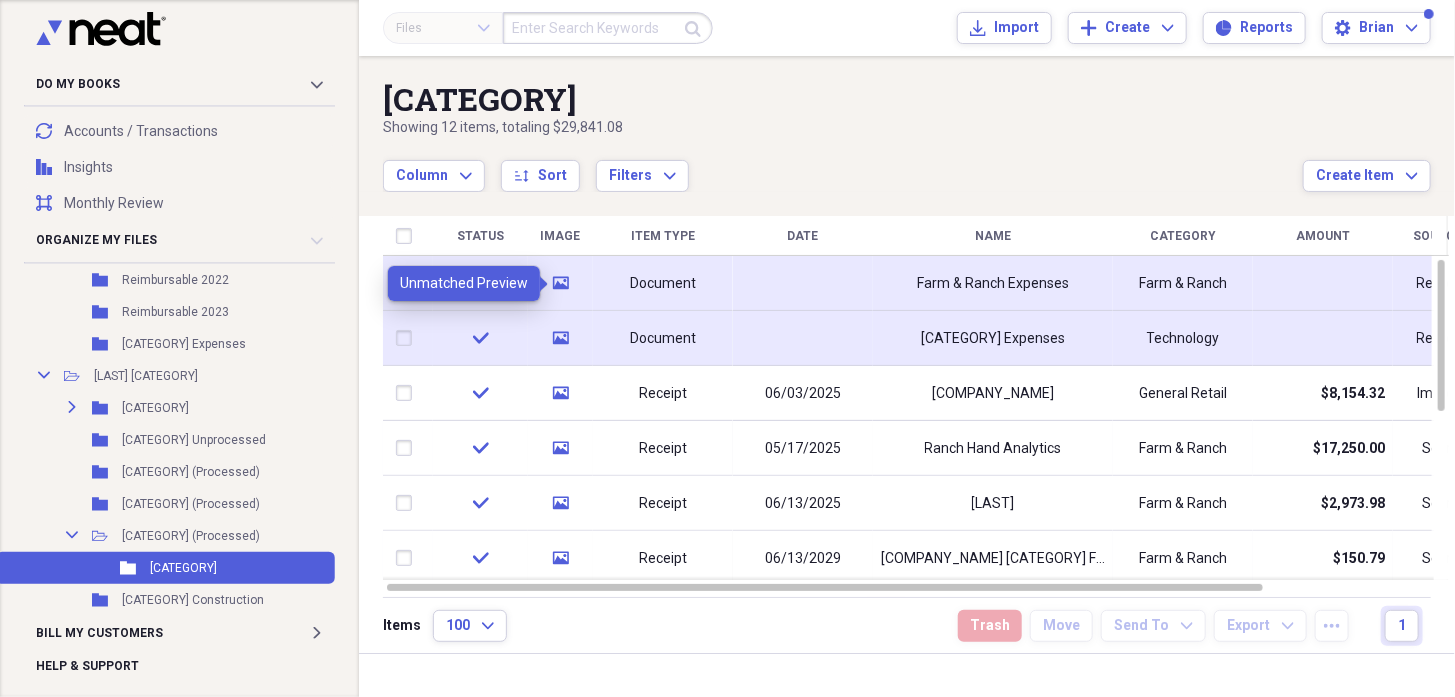 click on "media" 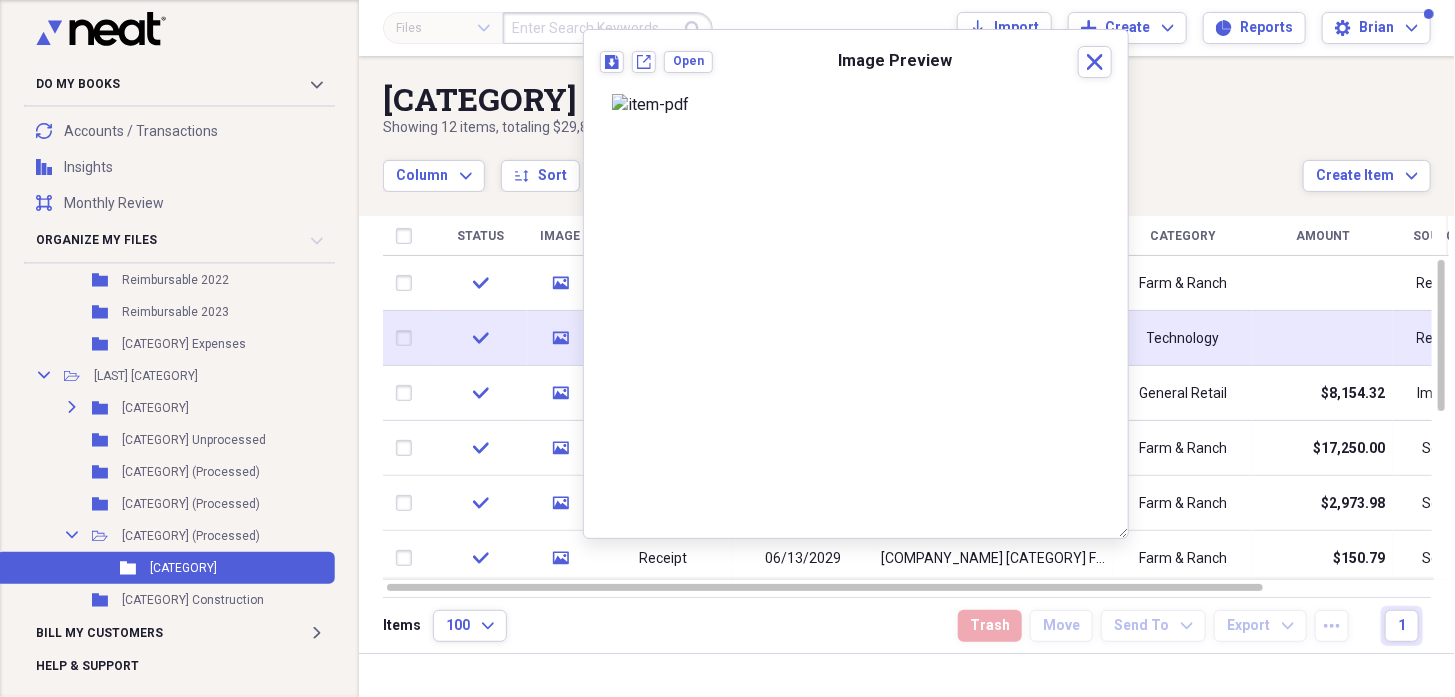 scroll, scrollTop: 19, scrollLeft: 0, axis: vertical 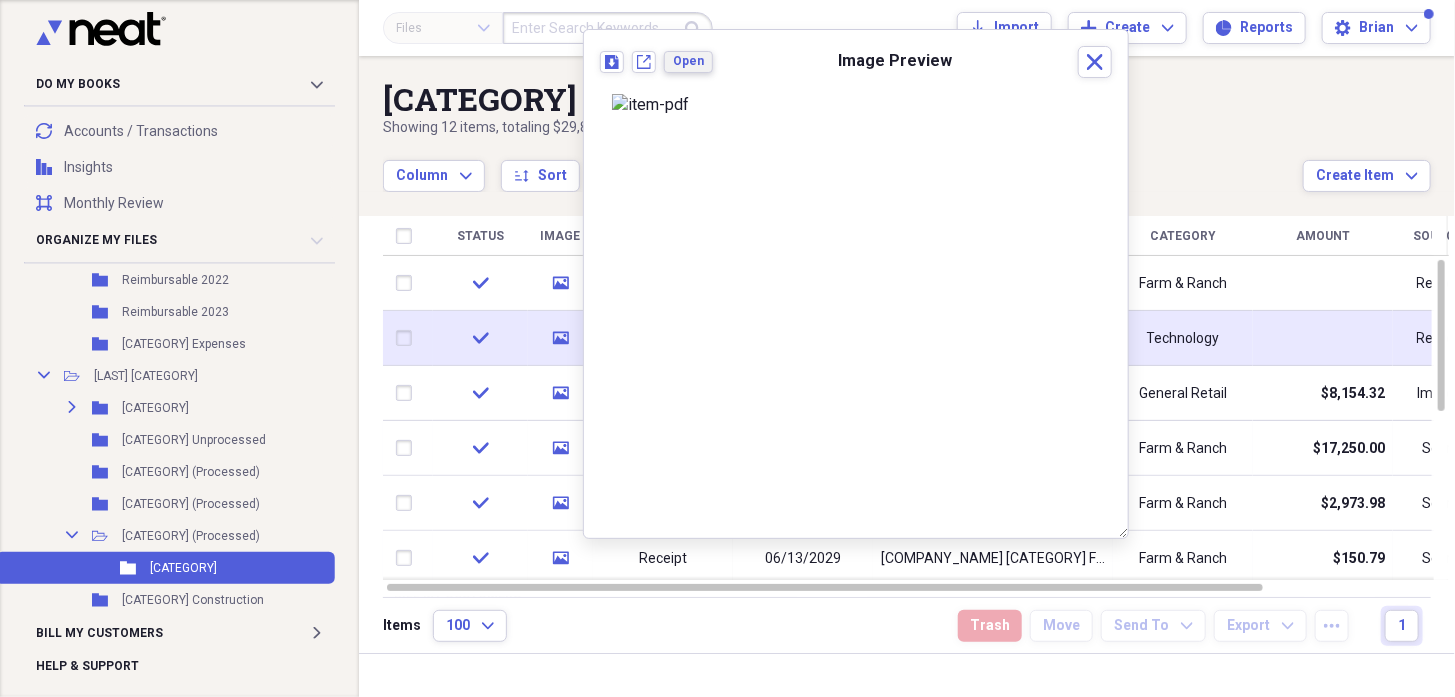 click on "Open" at bounding box center (688, 61) 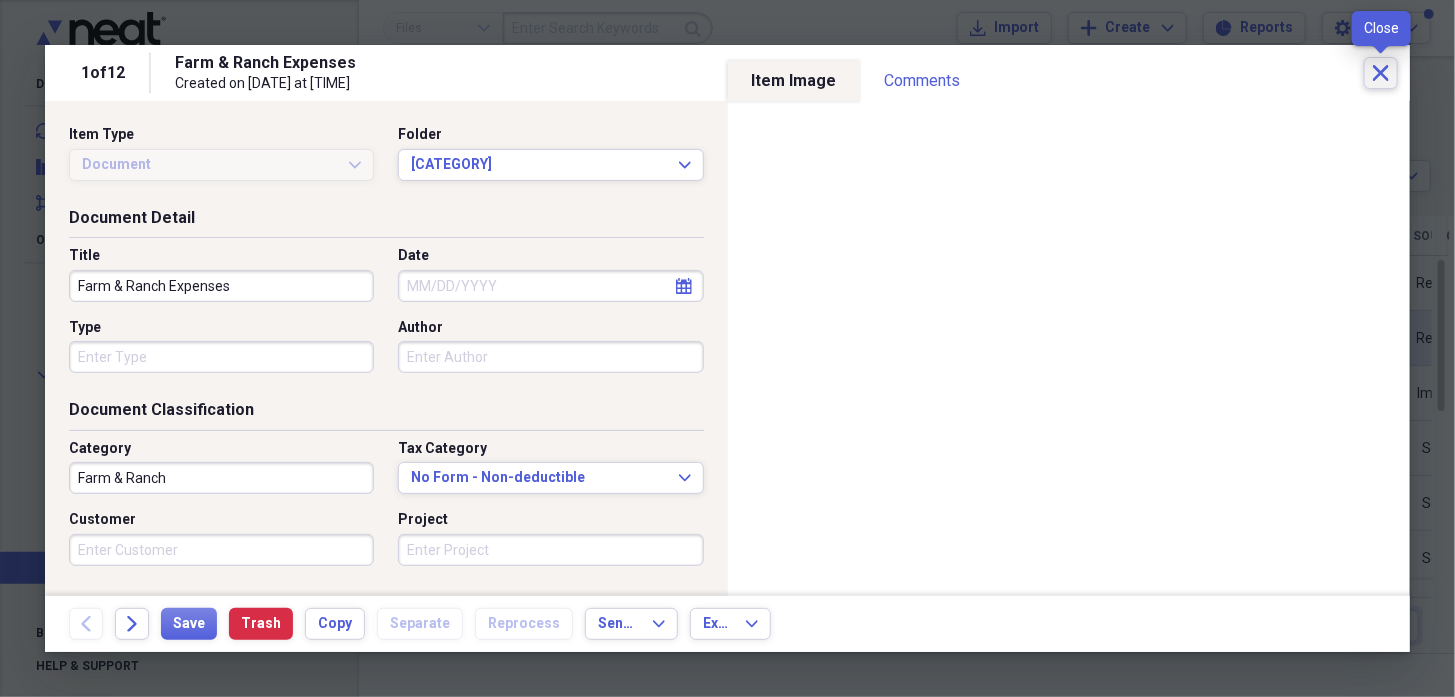 click on "Close" 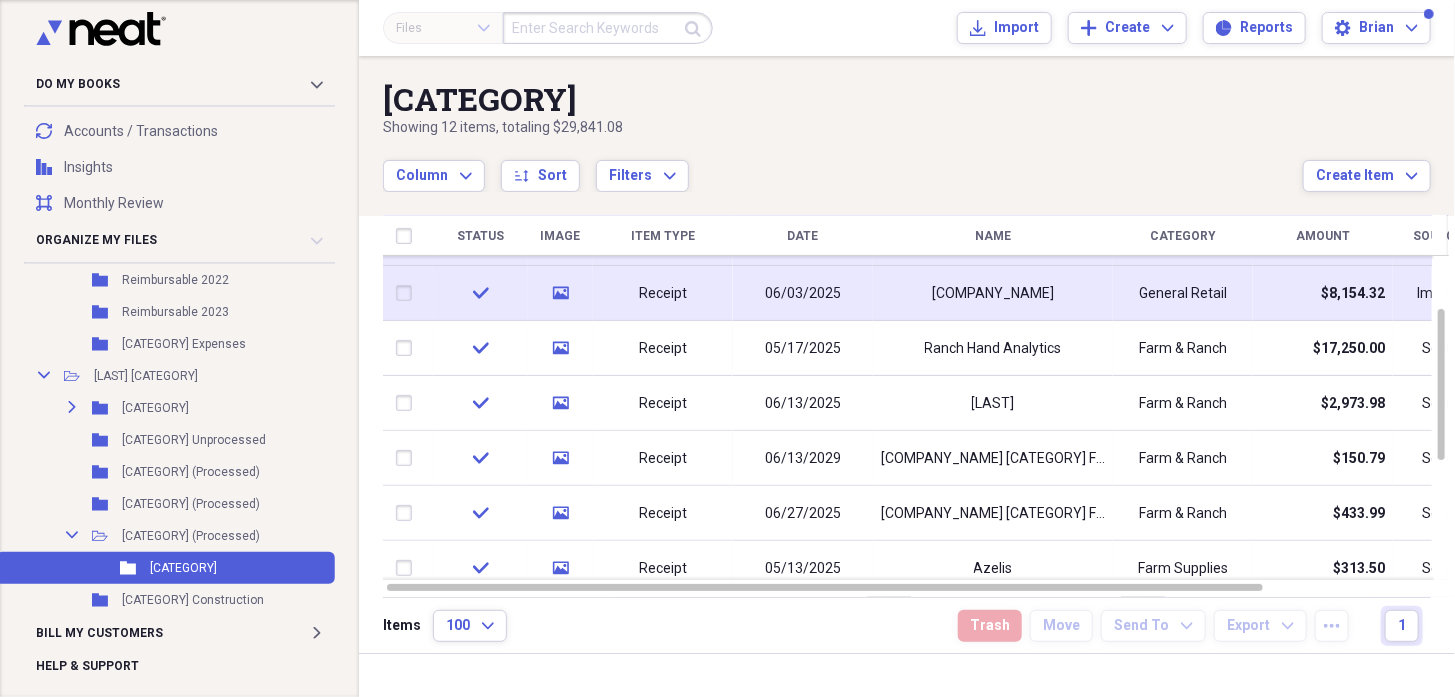 click on "media" at bounding box center [561, 293] 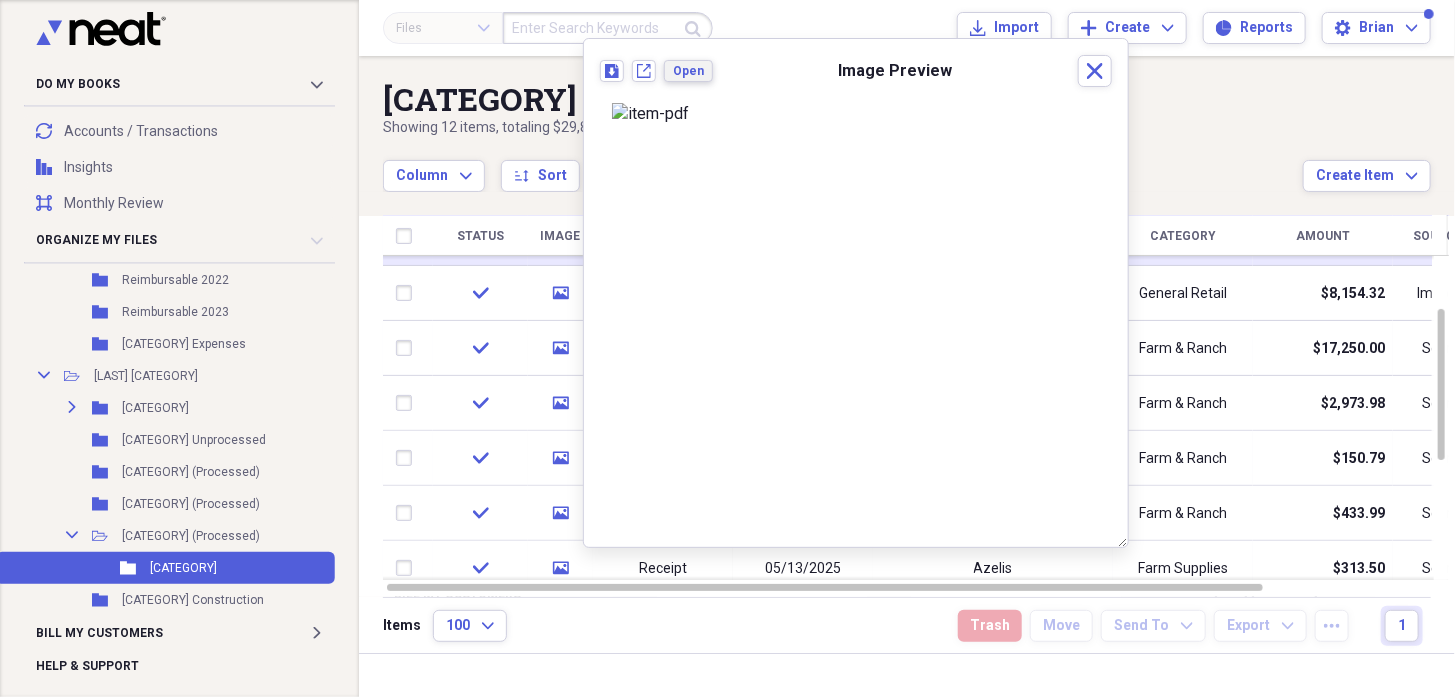 click on "Open" at bounding box center [688, 71] 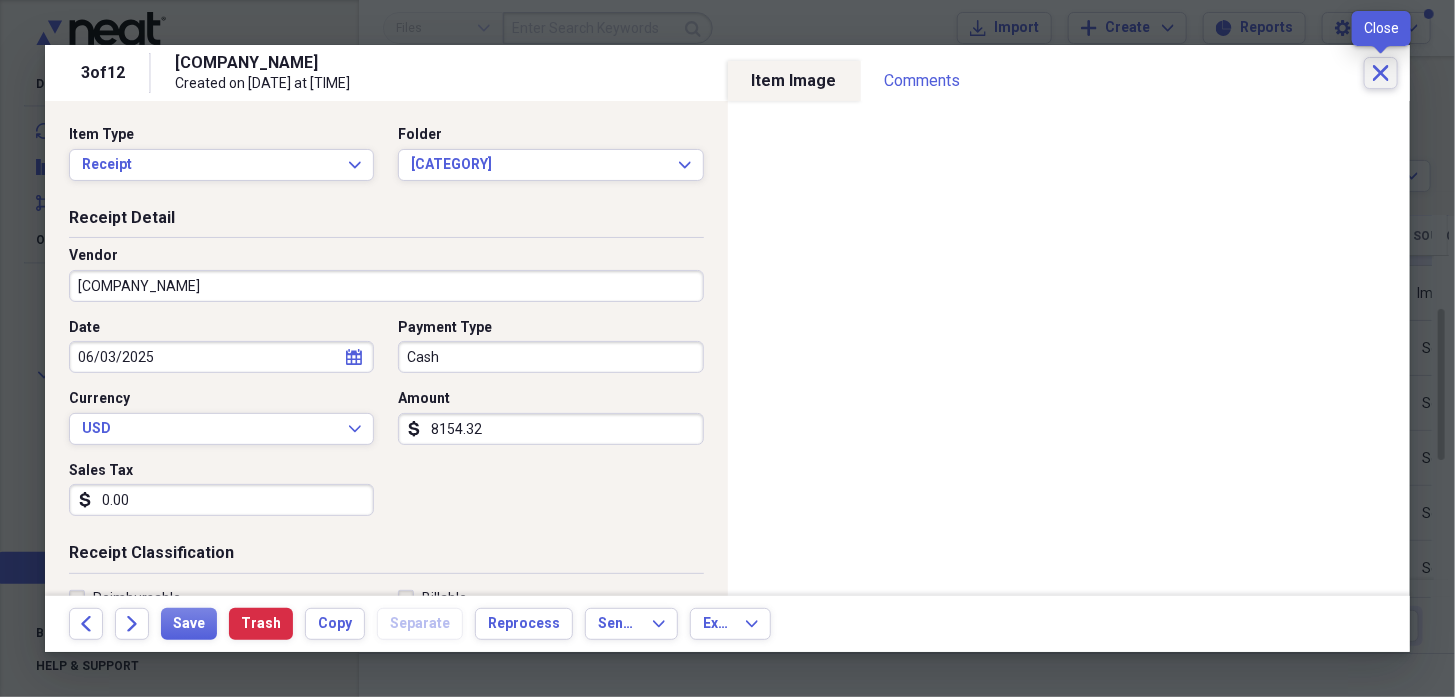 click on "Close" 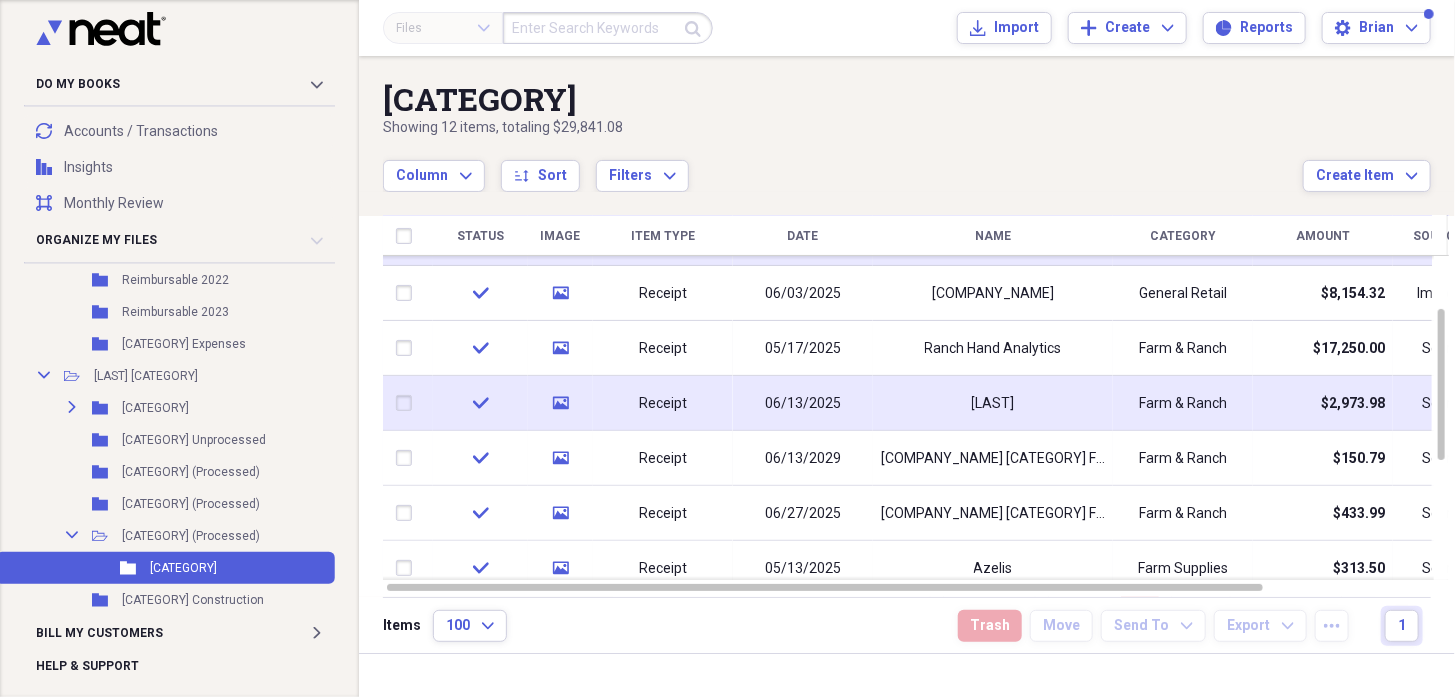 click on "media" 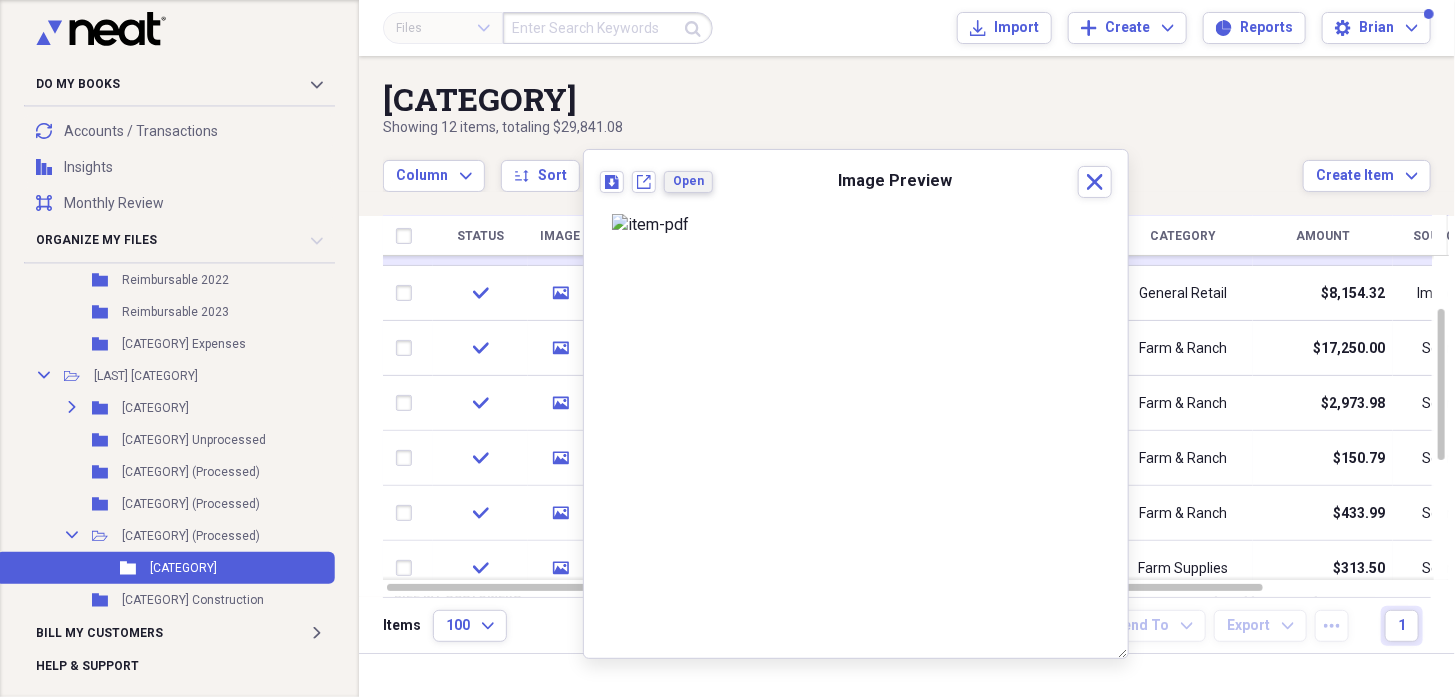 click on "Open" at bounding box center (688, 181) 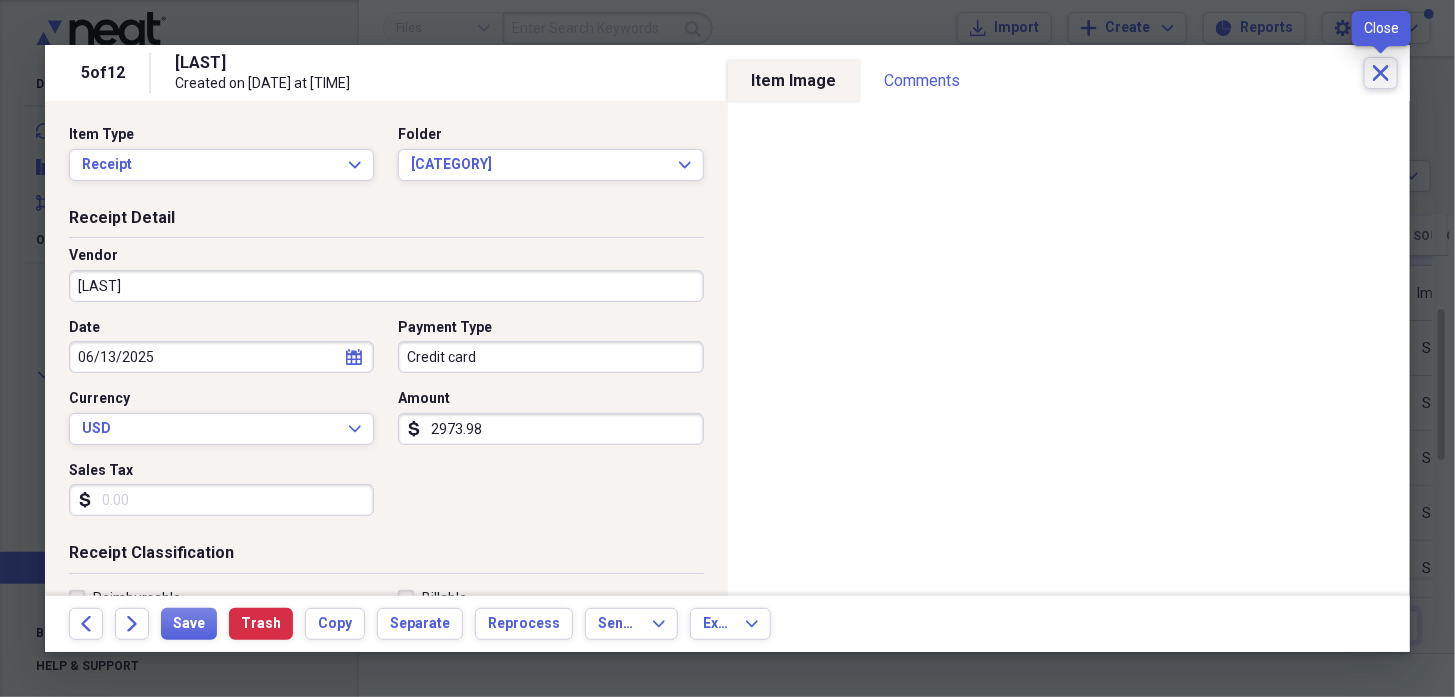 click on "Close" at bounding box center [1381, 73] 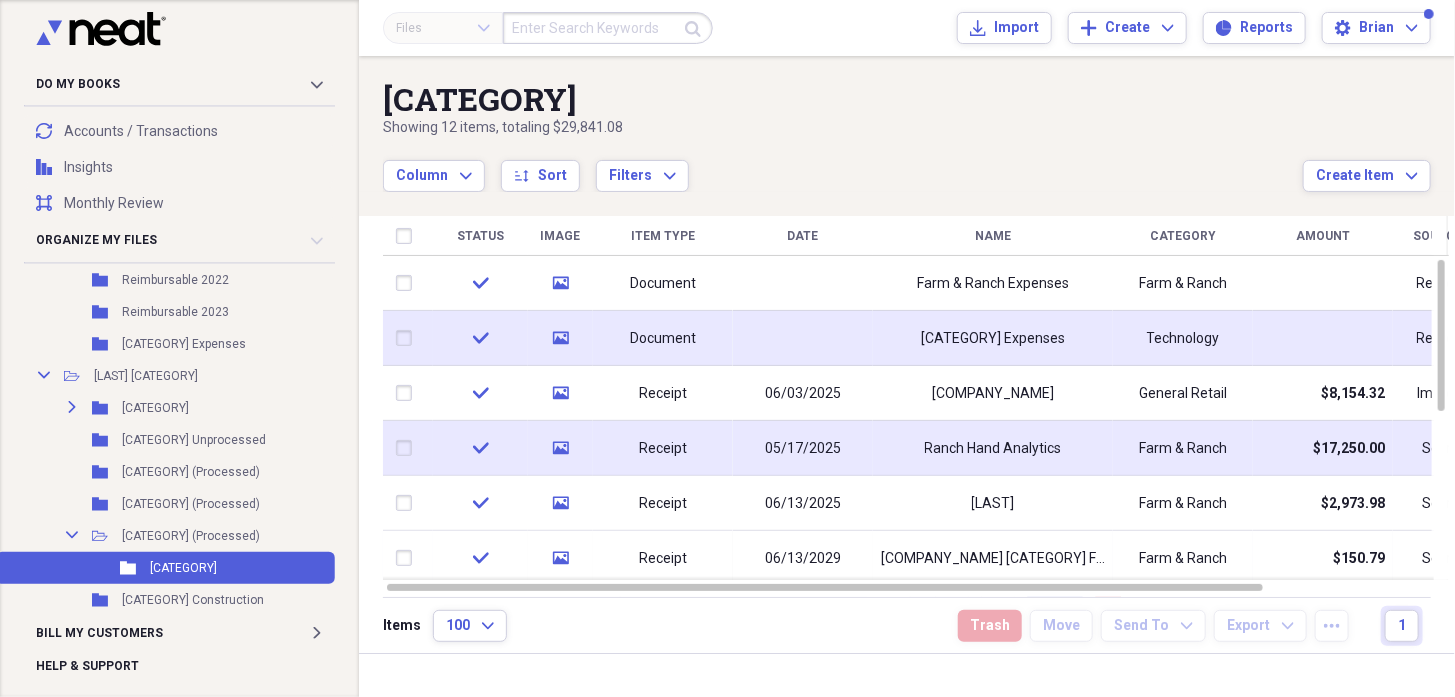 click on "media" 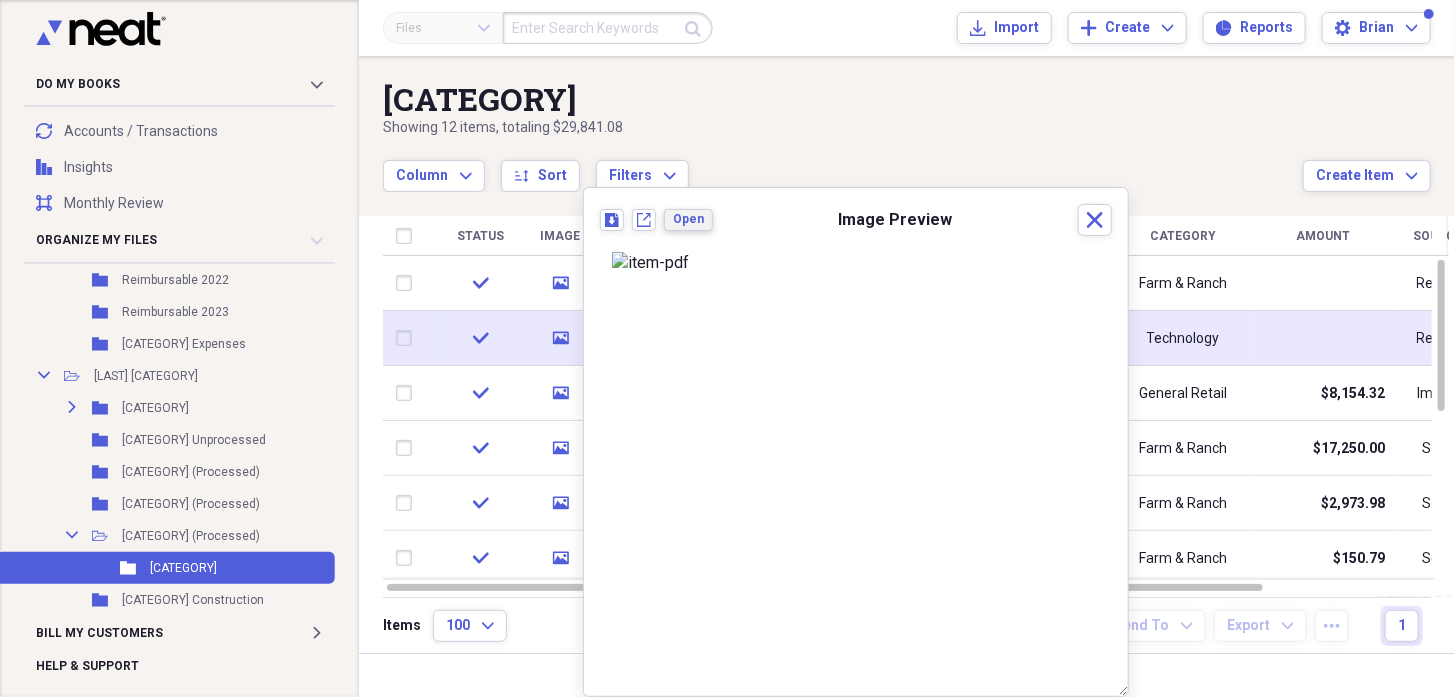 click on "Open" at bounding box center [688, 219] 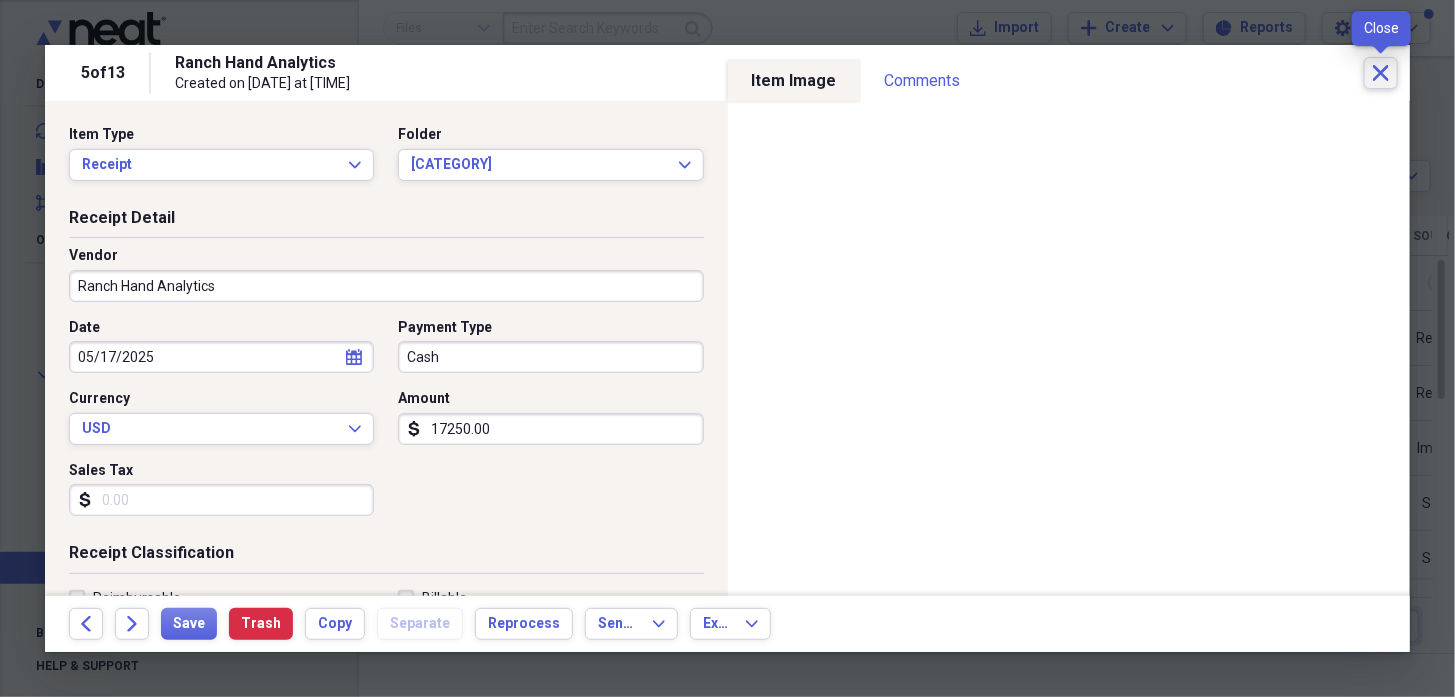 click on "Close" 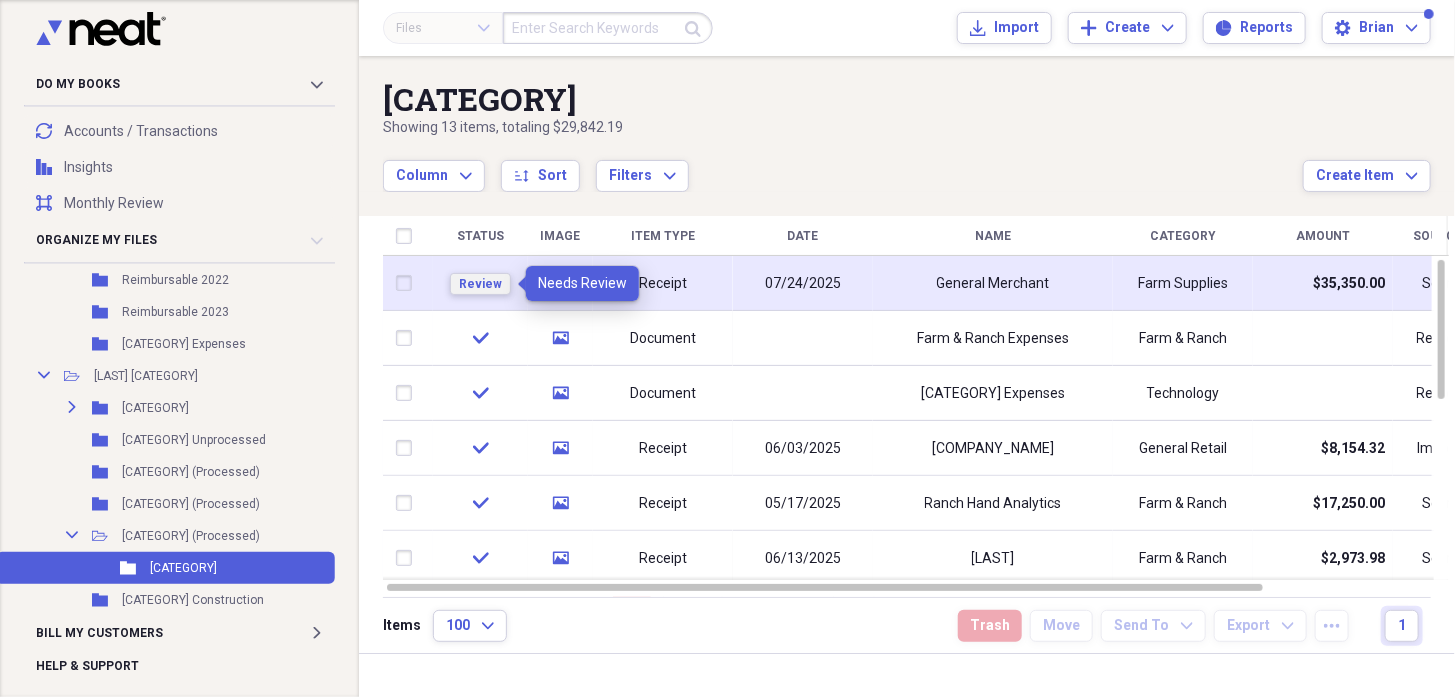 click on "Review" at bounding box center [480, 284] 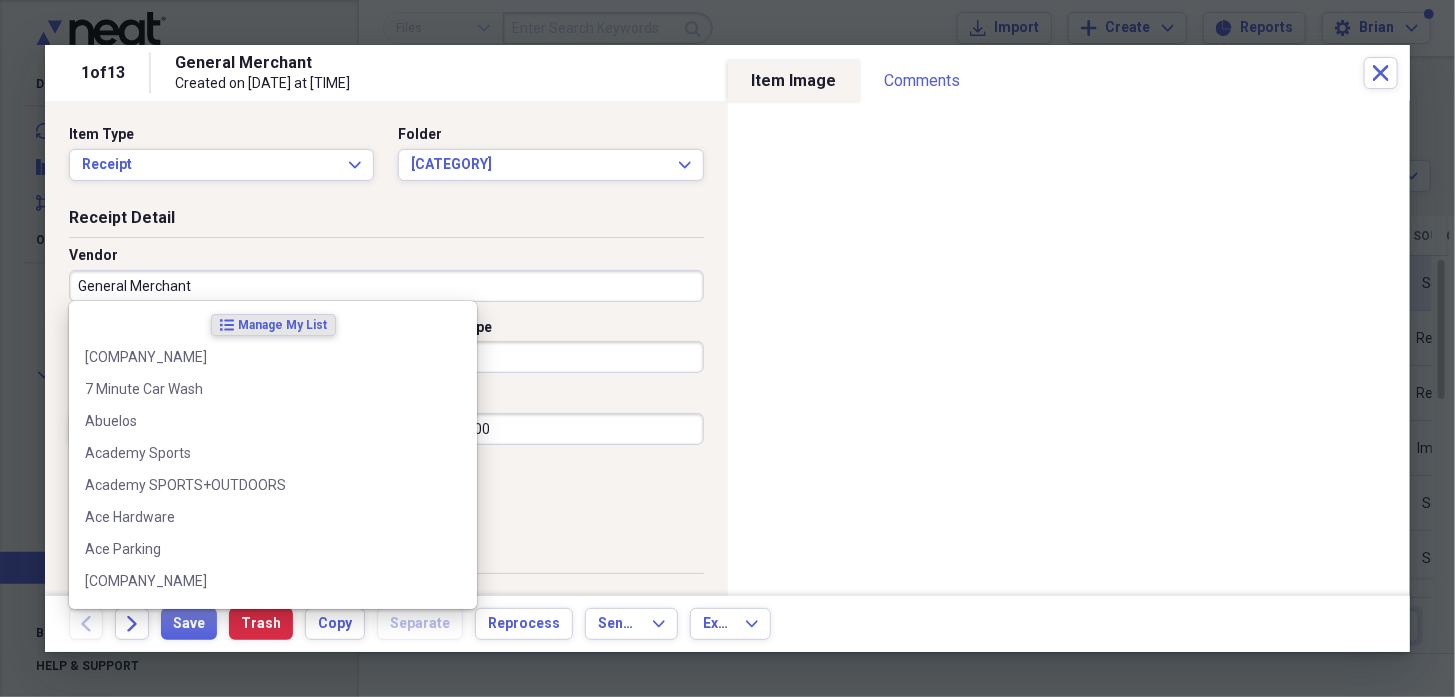 click on "General Merchant" at bounding box center [386, 286] 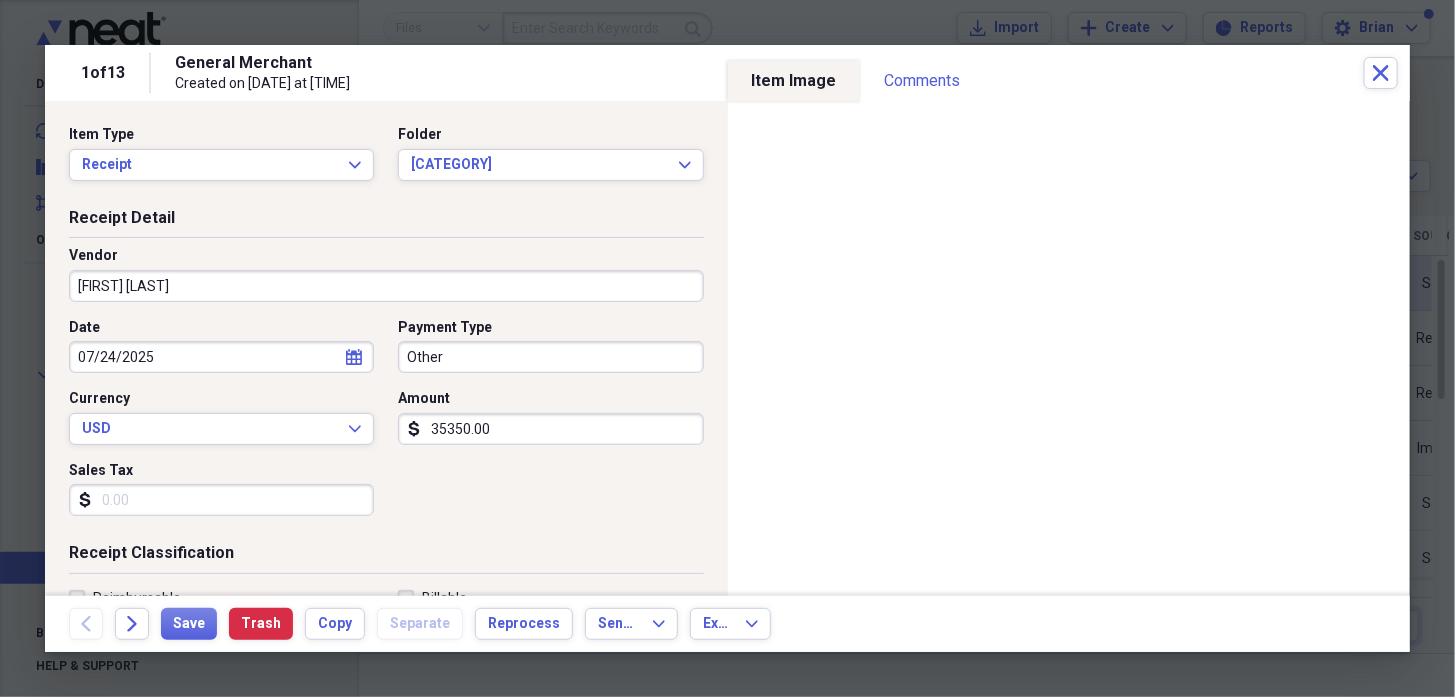 type on "[FIRST] [LAST]" 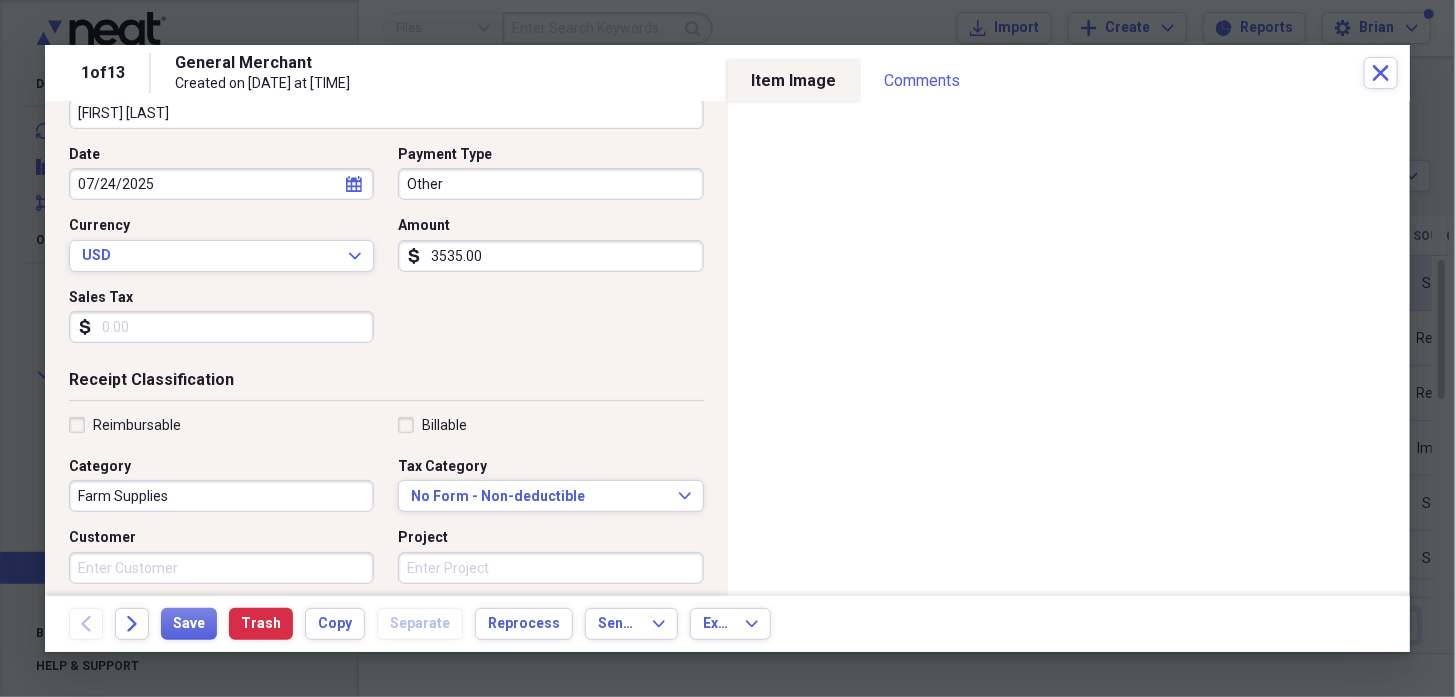 scroll, scrollTop: 300, scrollLeft: 0, axis: vertical 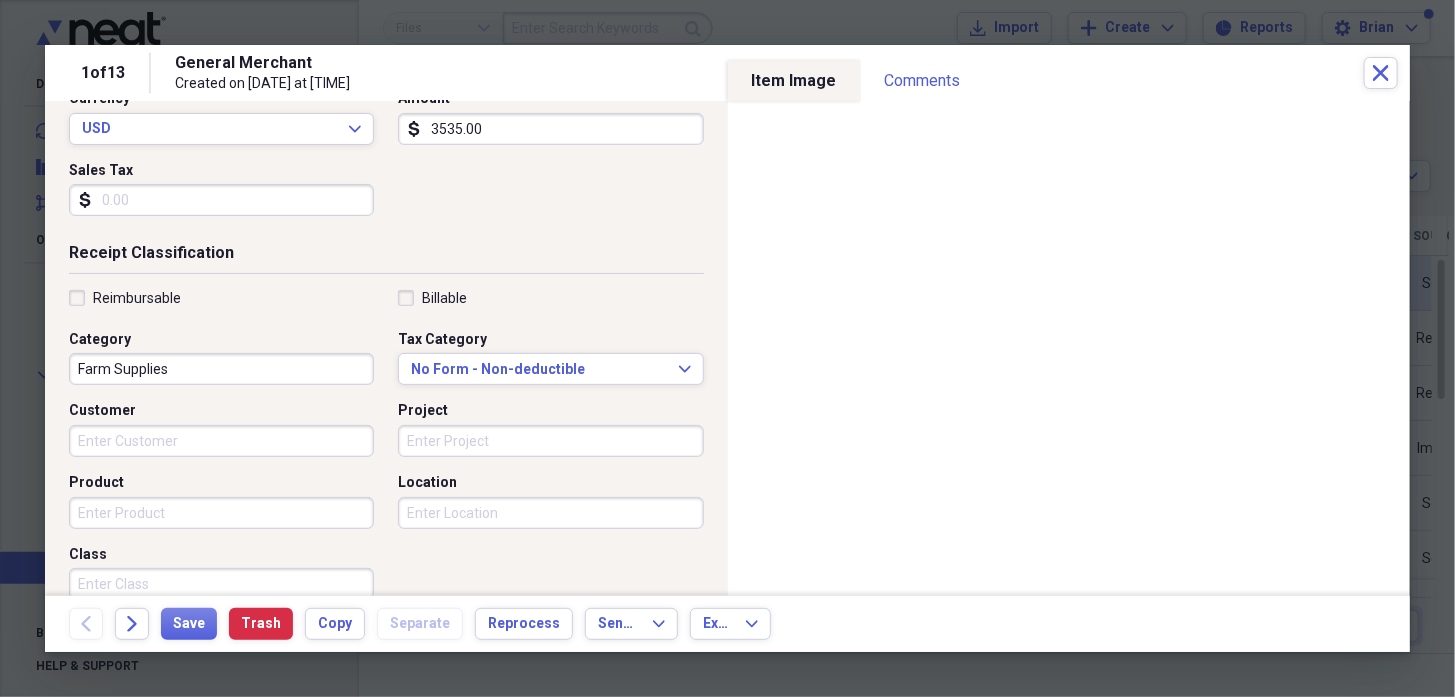 type on "3535.00" 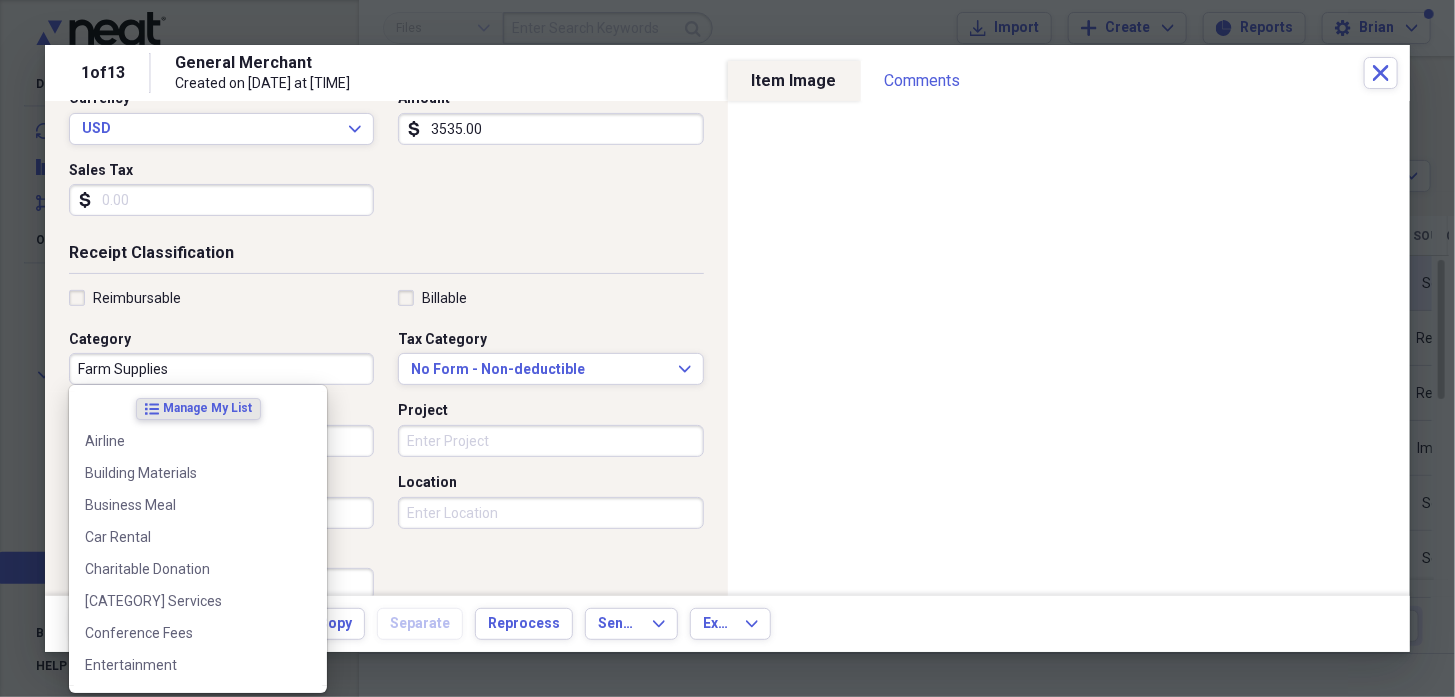 click on "Farm Supplies" at bounding box center (221, 369) 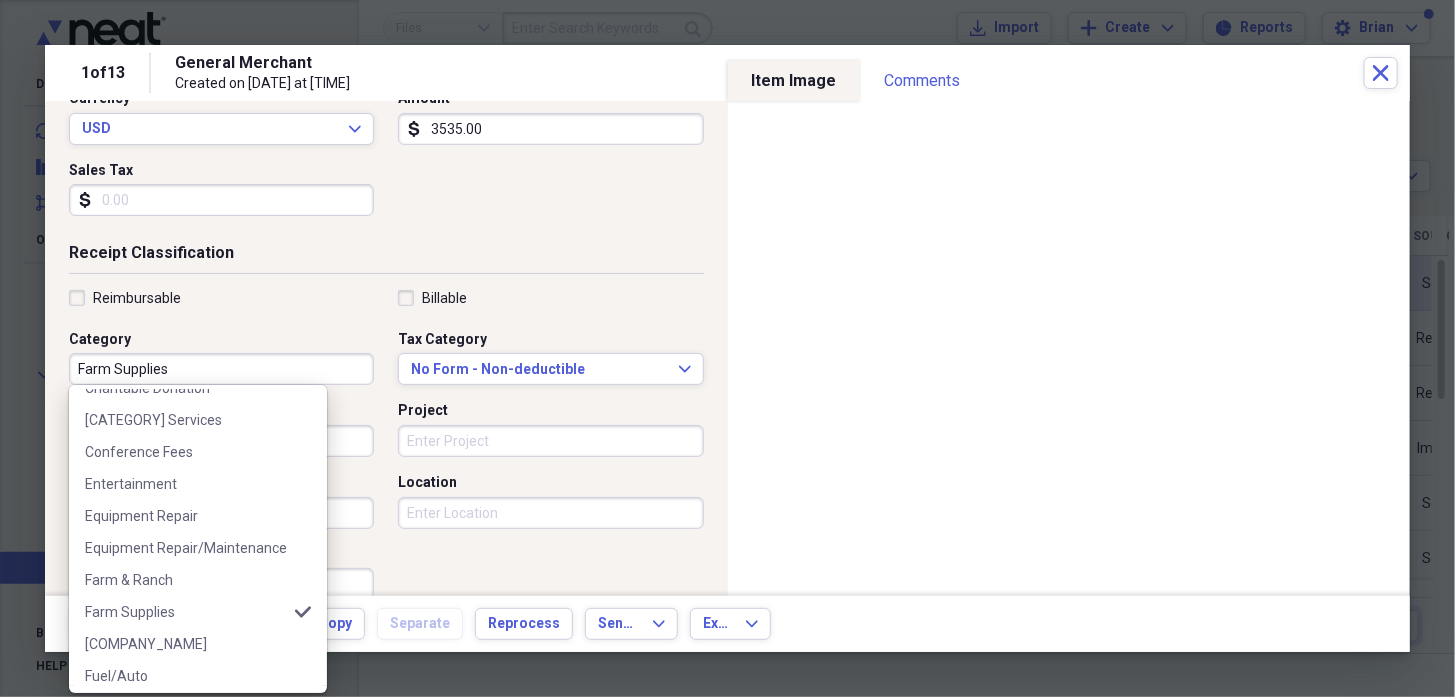 scroll, scrollTop: 184, scrollLeft: 0, axis: vertical 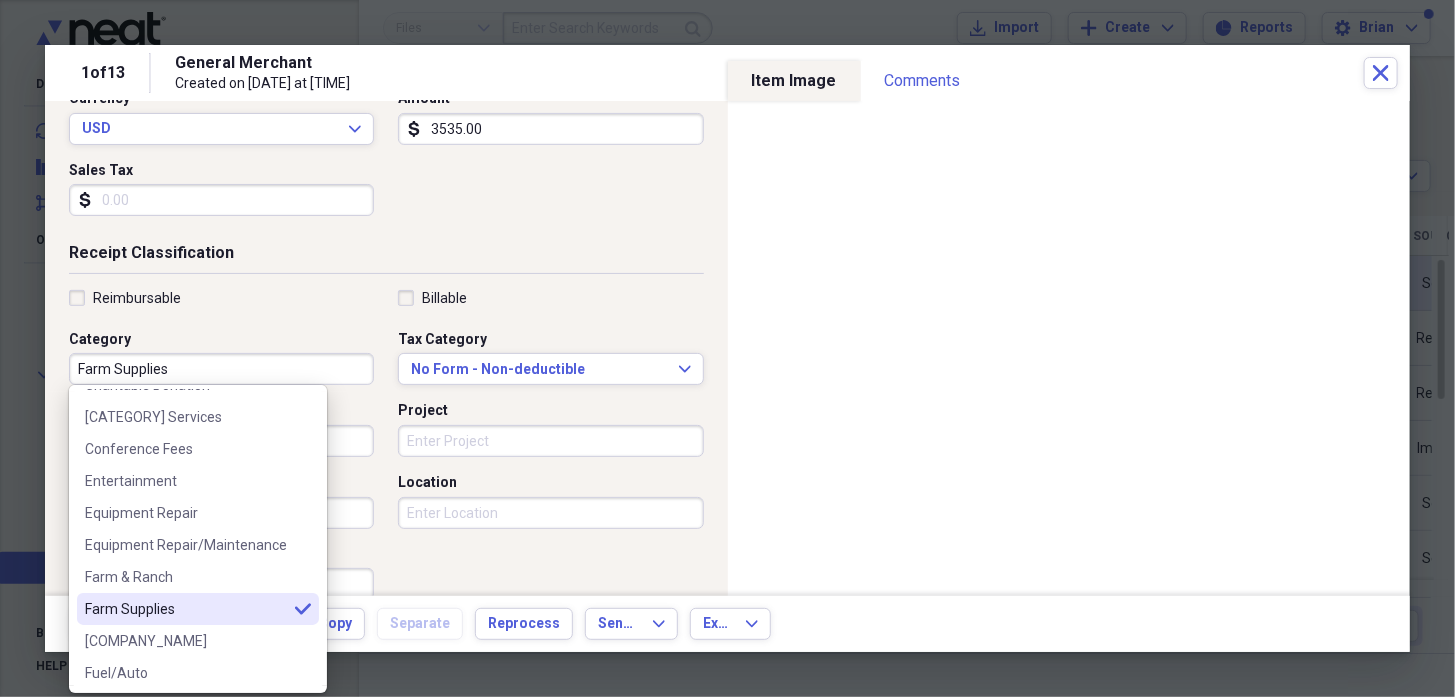 click on "Farm Supplies" at bounding box center (186, 609) 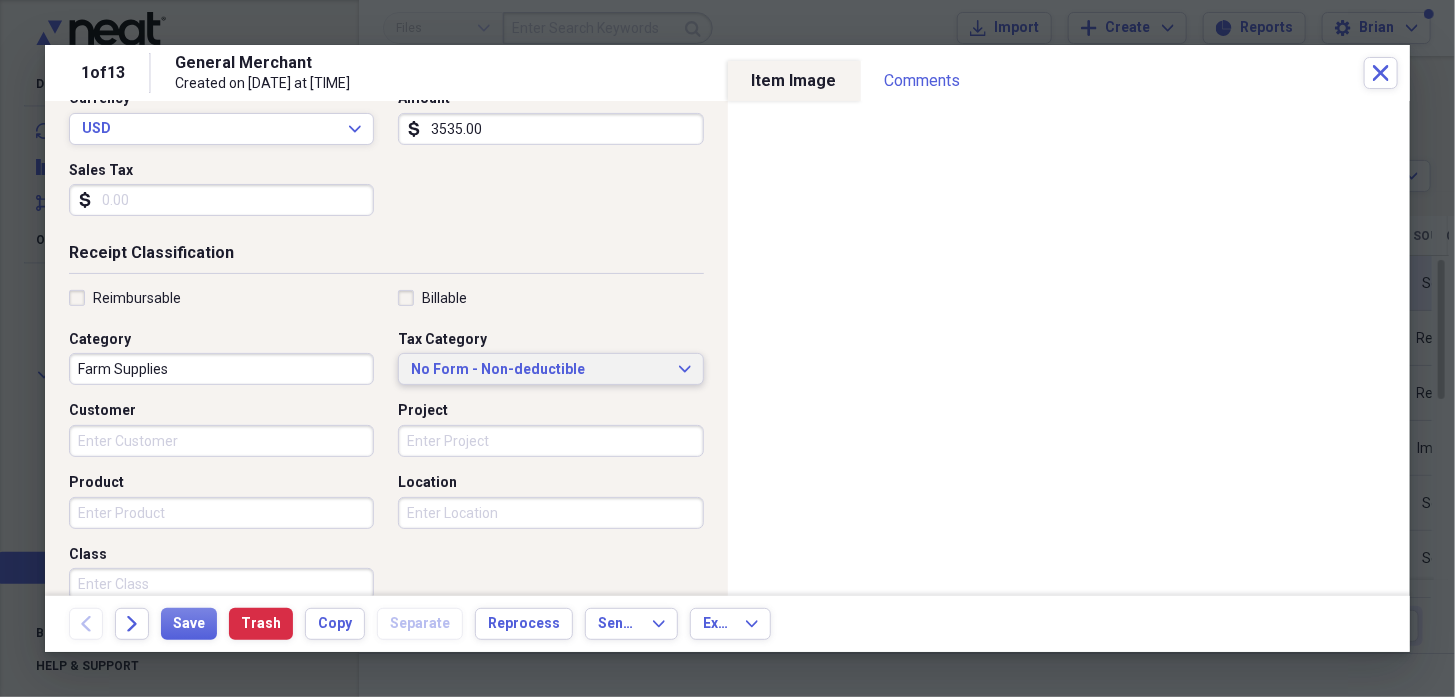 click on "Expand" 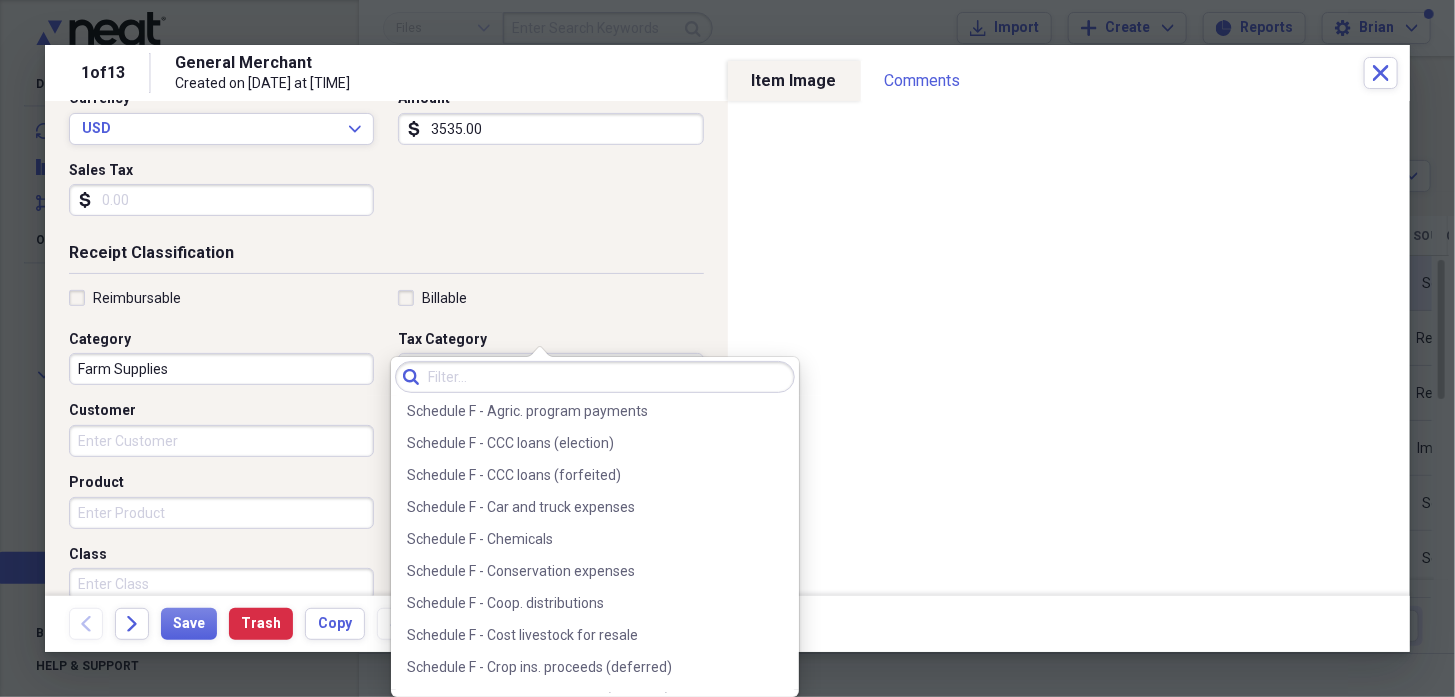 scroll, scrollTop: 5194, scrollLeft: 0, axis: vertical 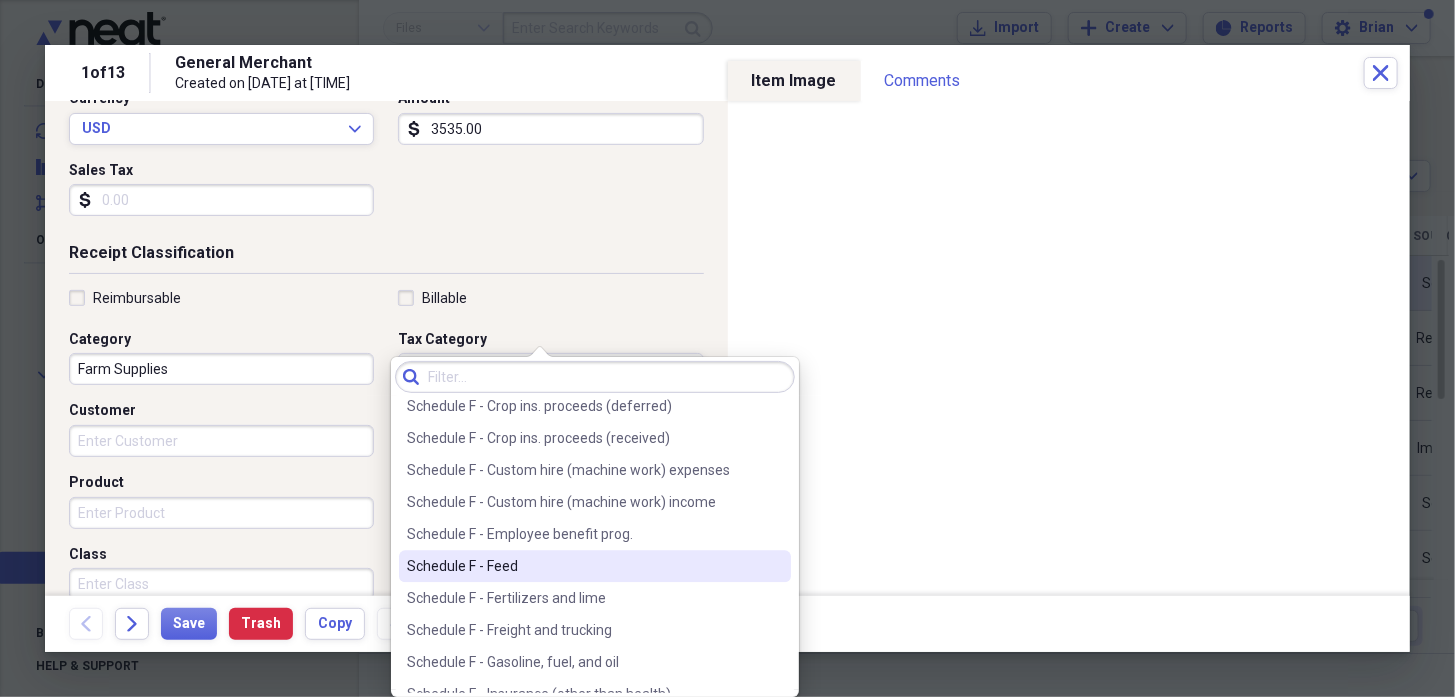 click on "Schedule F - Feed" at bounding box center [583, 567] 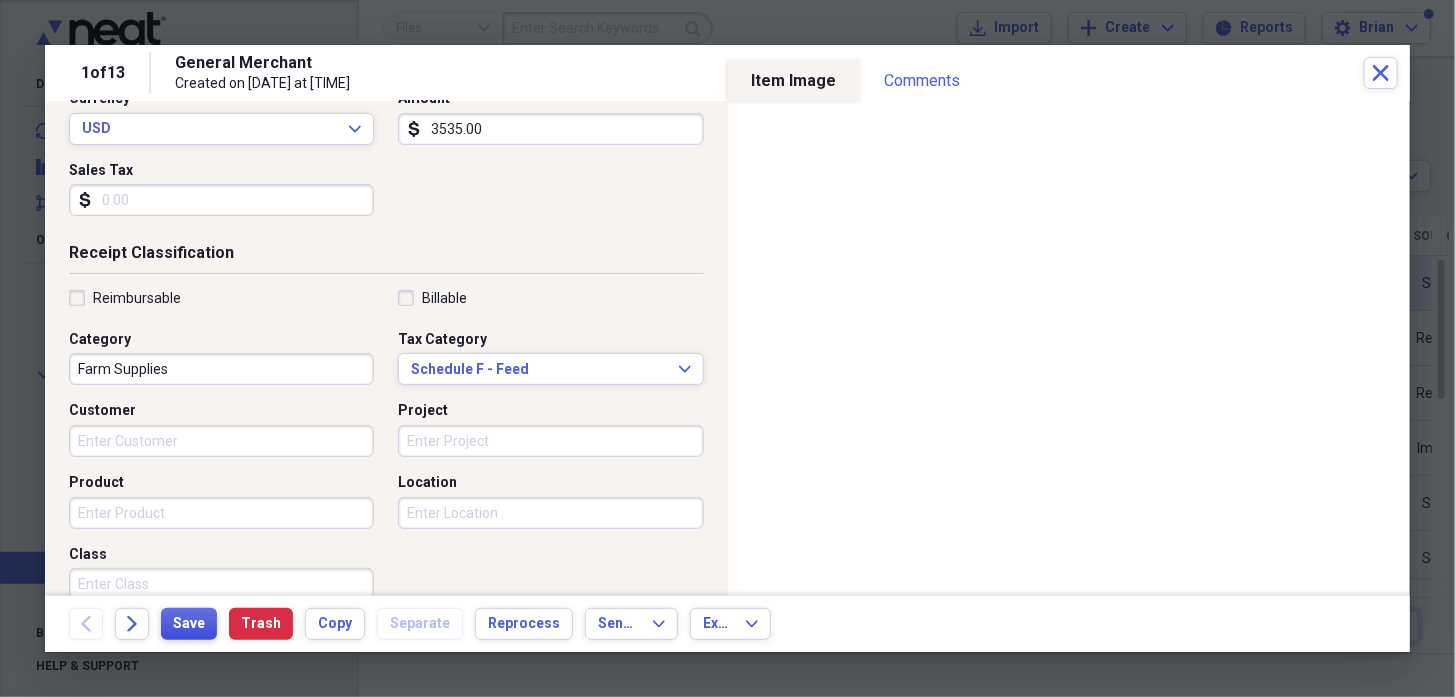 click on "Save" at bounding box center [189, 624] 